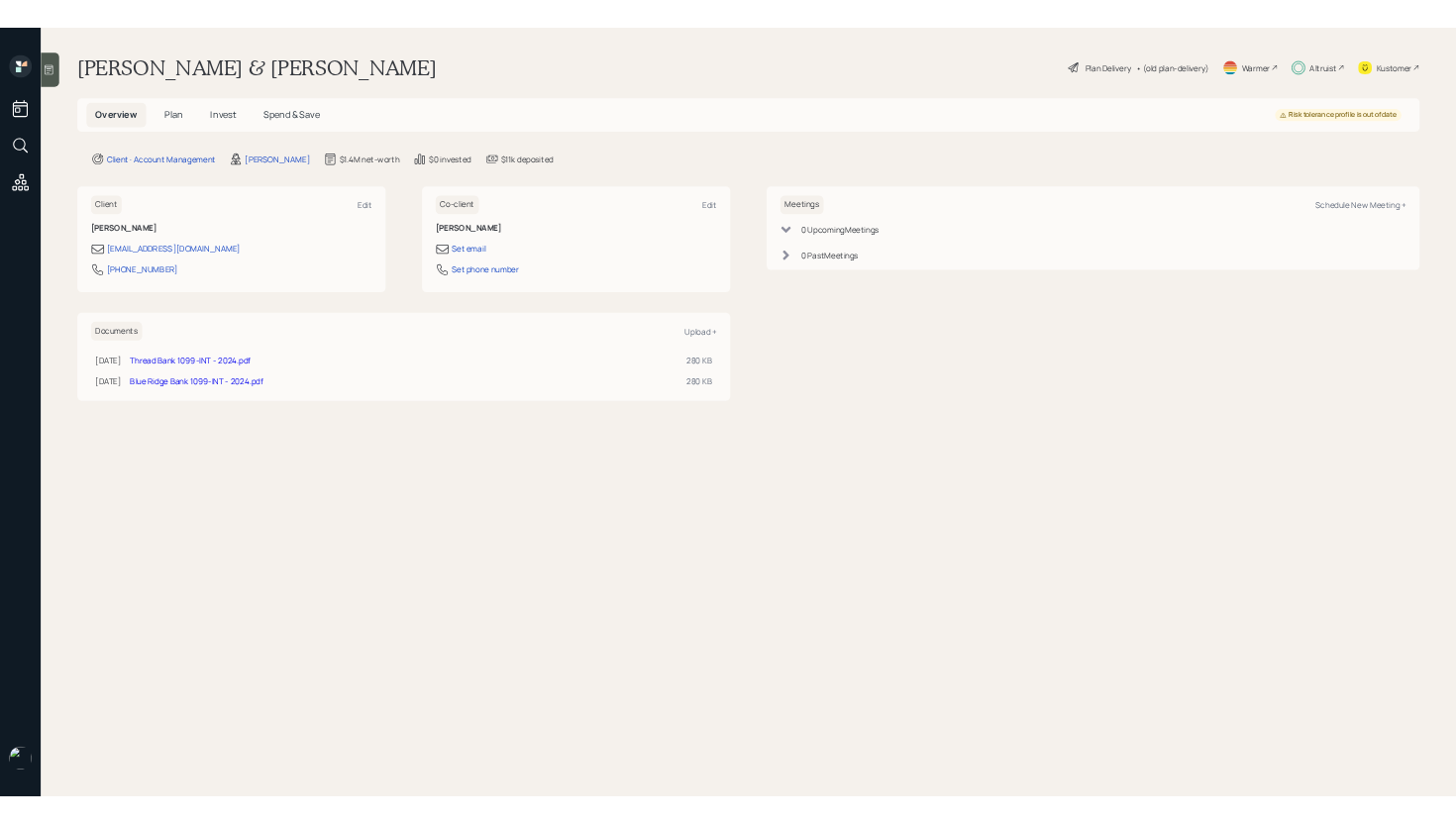 scroll, scrollTop: 0, scrollLeft: 0, axis: both 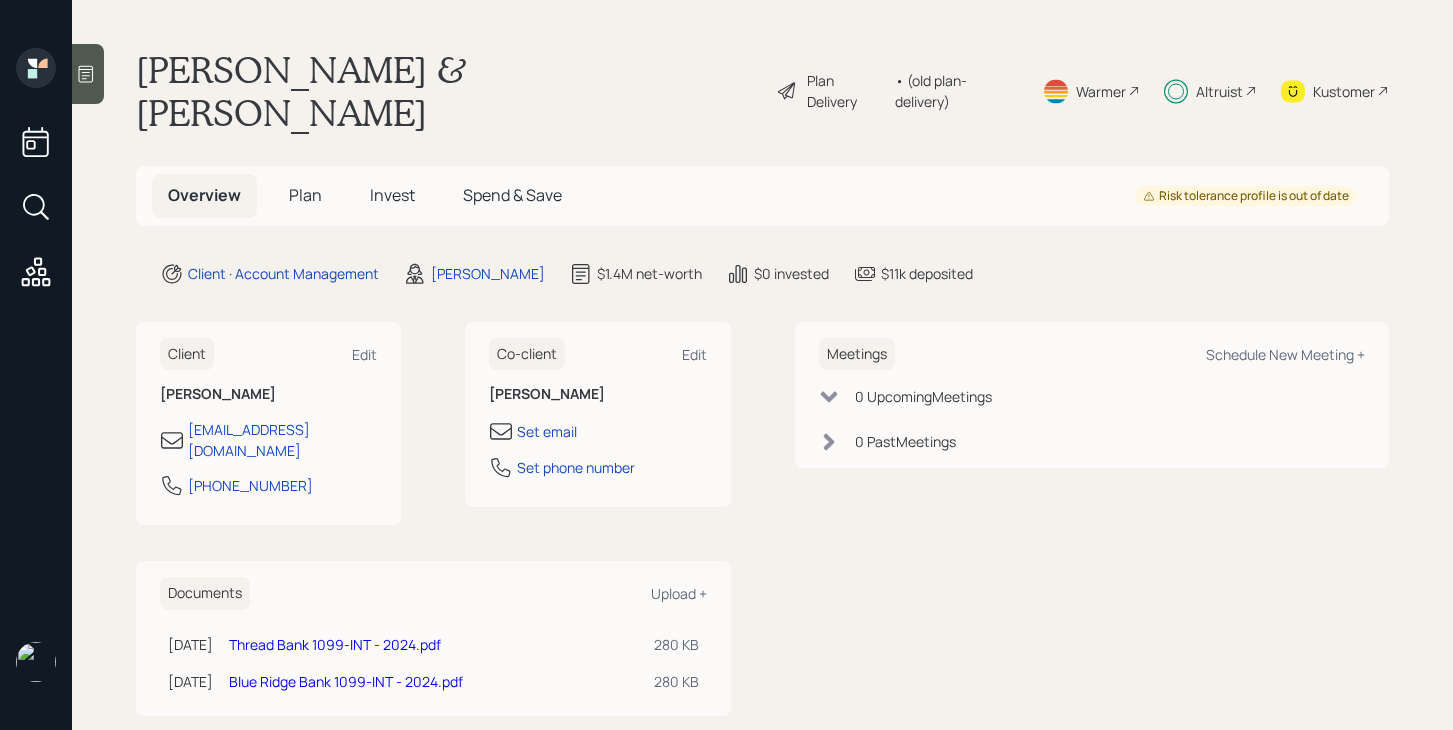 click on "Plan" at bounding box center (305, 195) 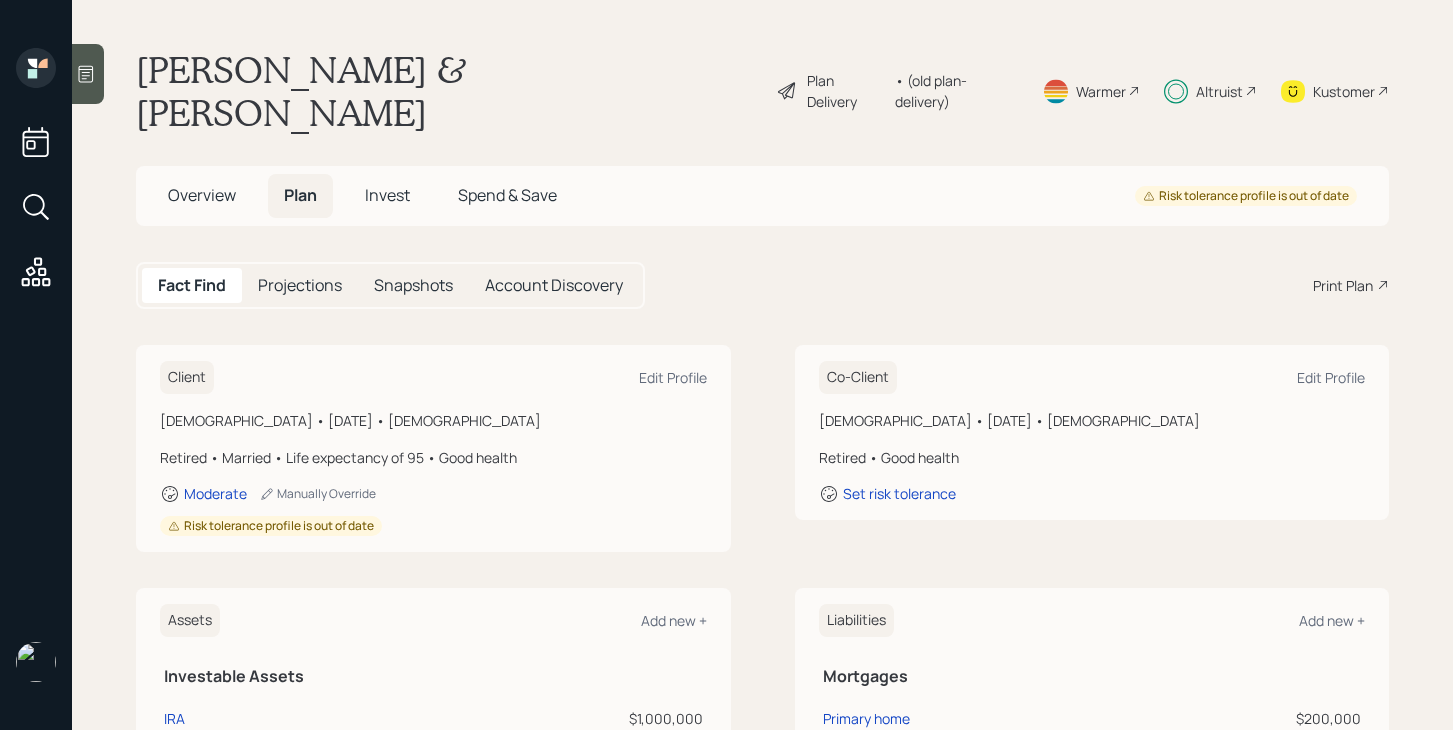 click on "Plan Delivery" at bounding box center [846, 91] 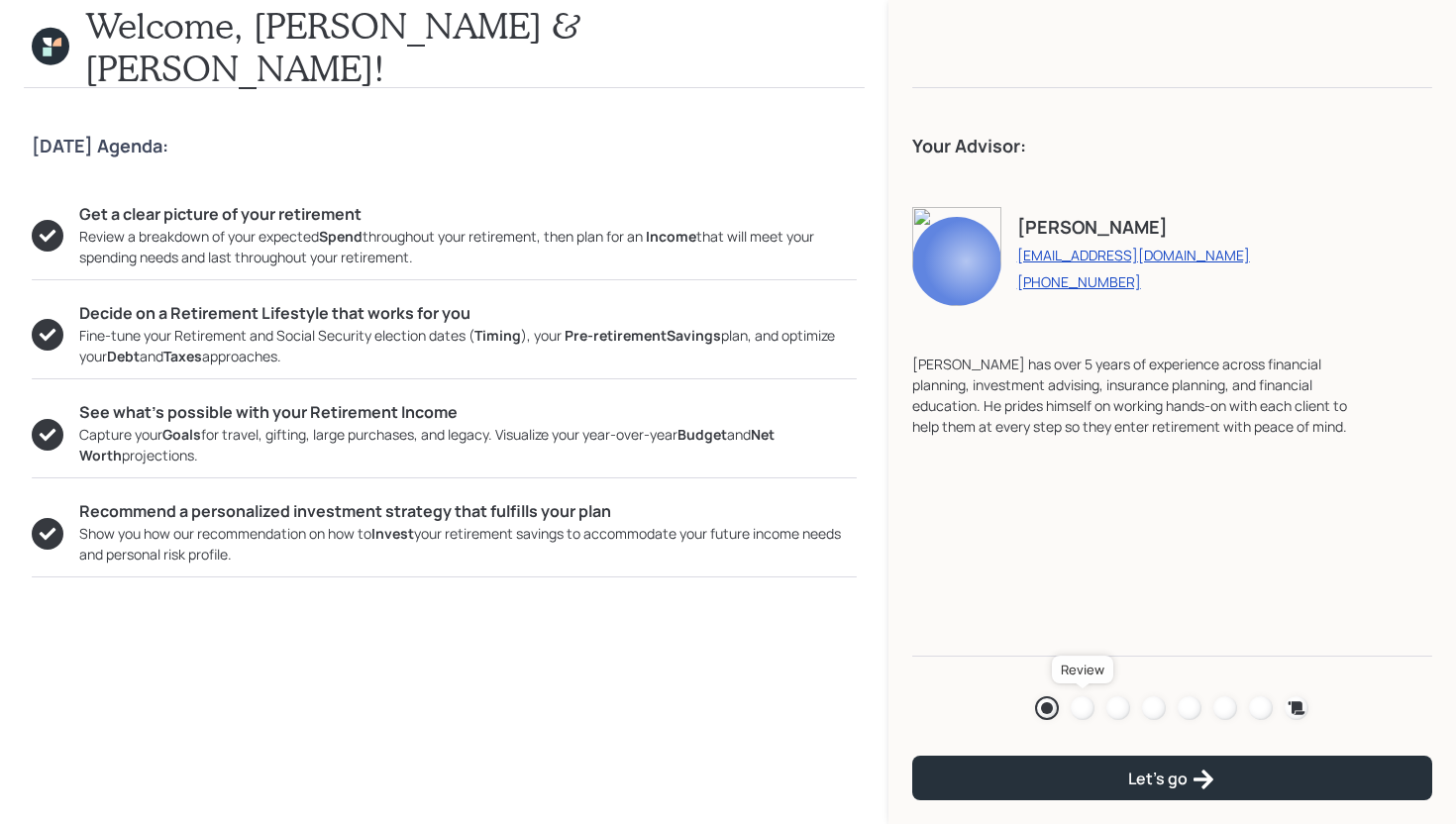 click at bounding box center (1083, 708) 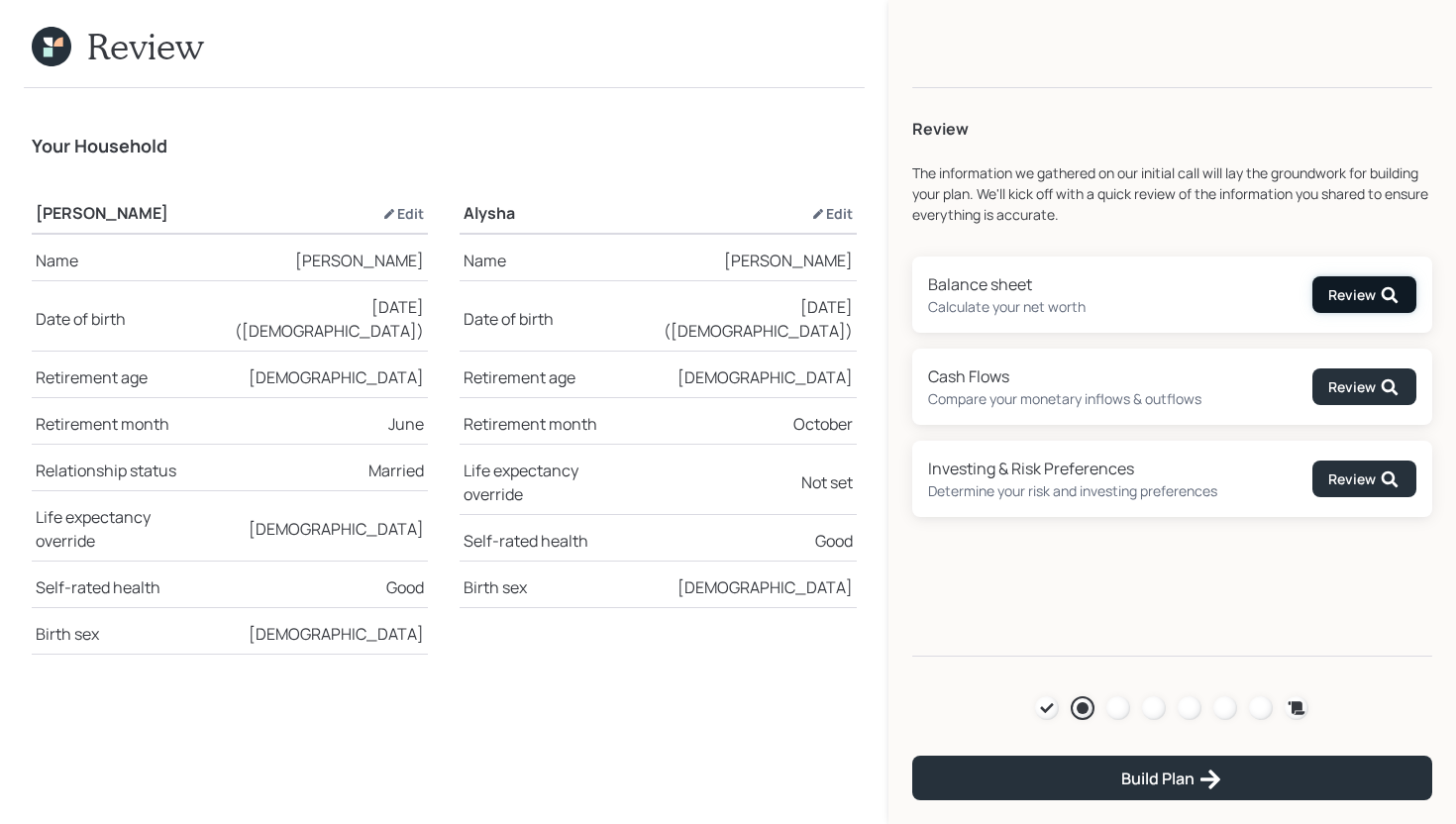 click on "Review" at bounding box center [1364, 294] 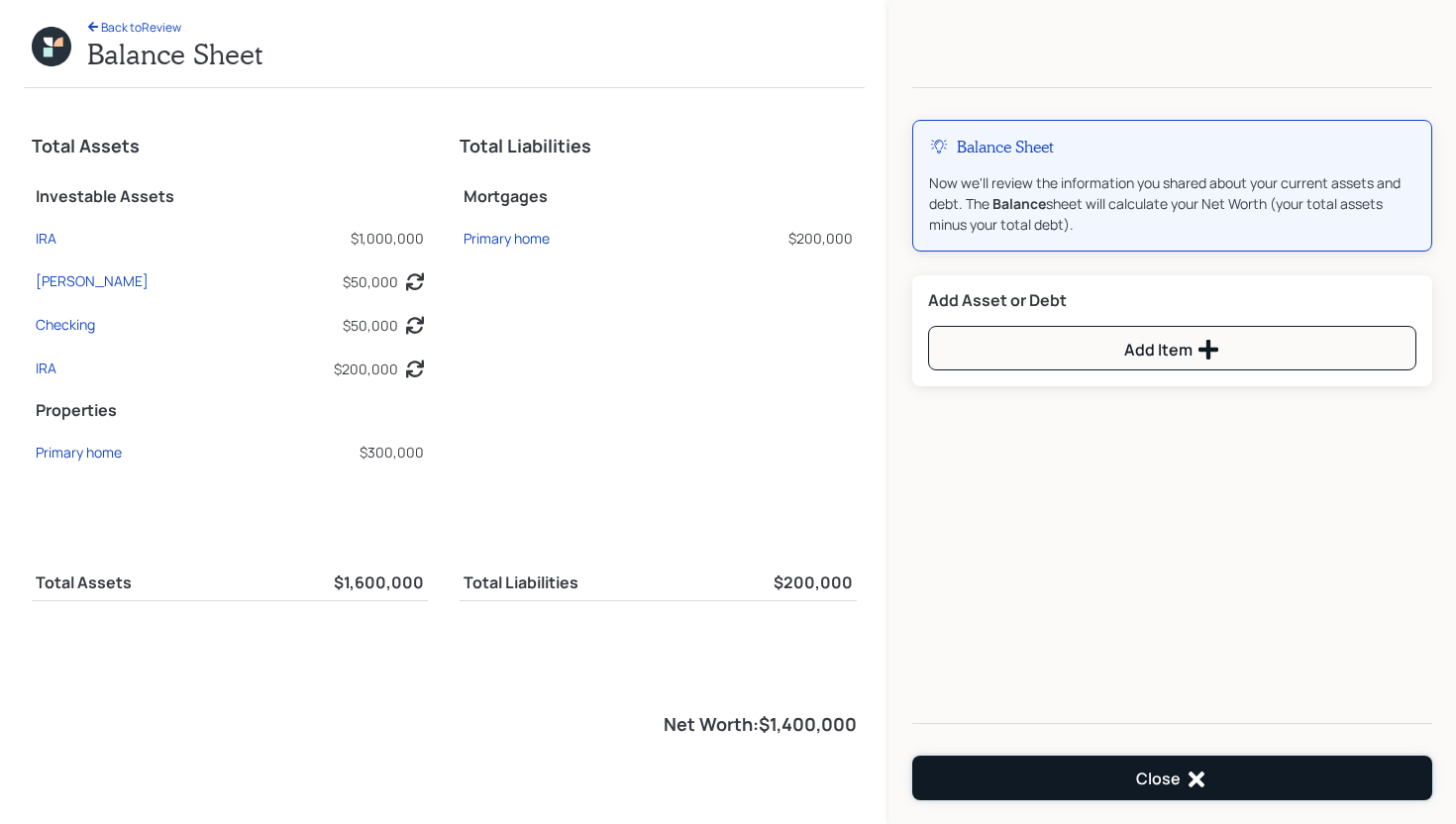 click on "Close" at bounding box center (1172, 779) 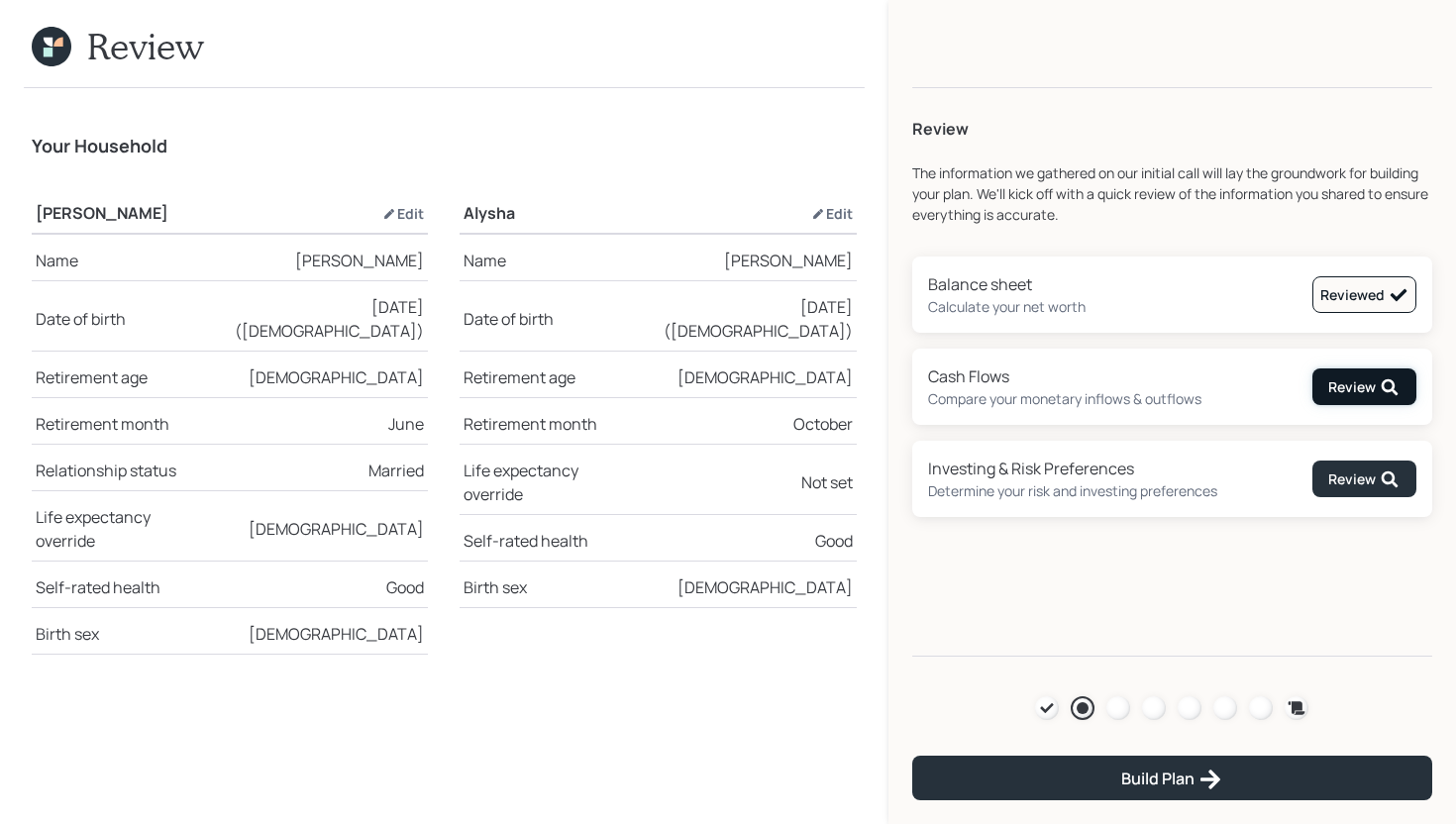 click on "Review" at bounding box center [1364, 387] 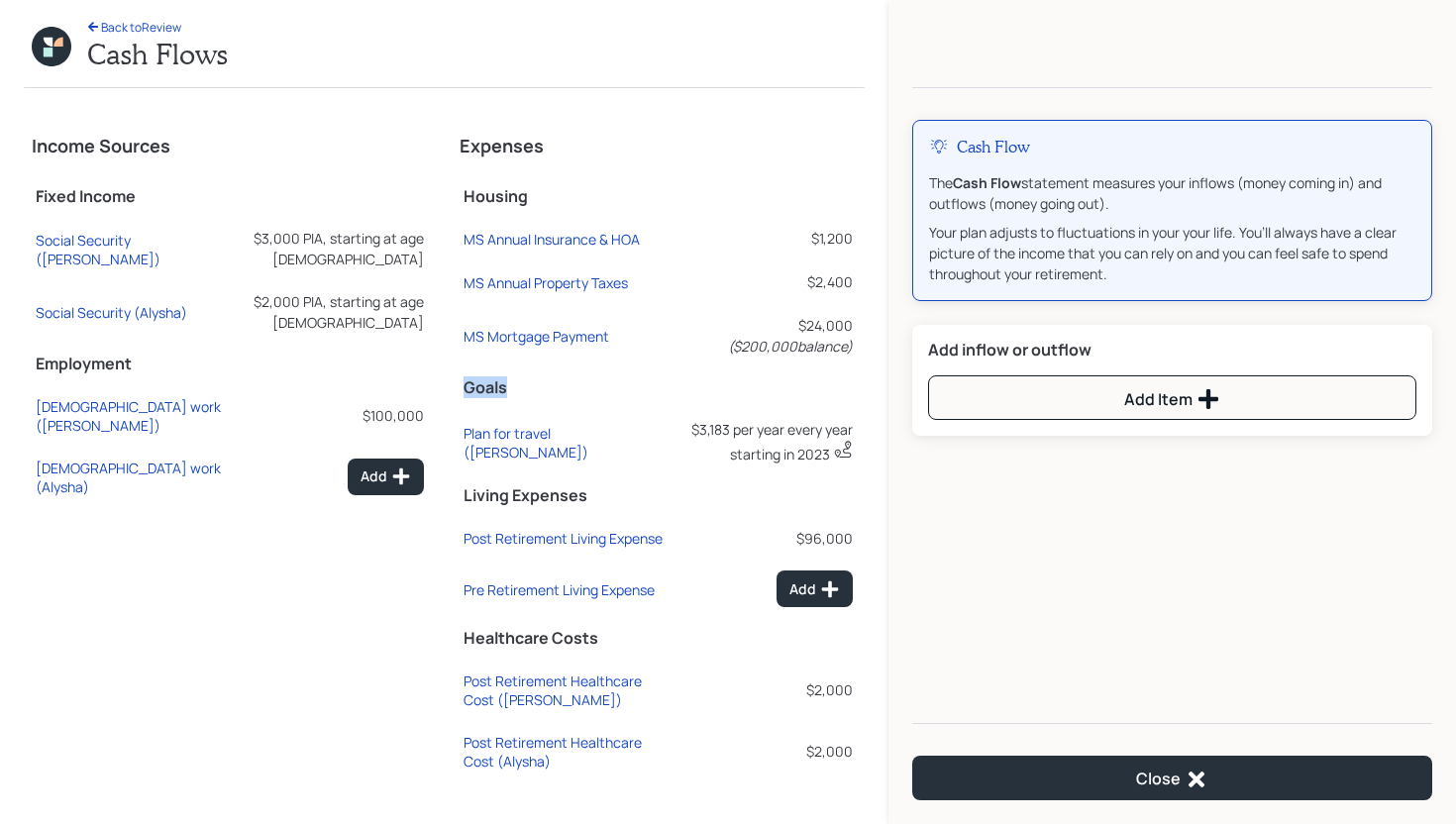 drag, startPoint x: 466, startPoint y: 367, endPoint x: 552, endPoint y: 381, distance: 87.13208 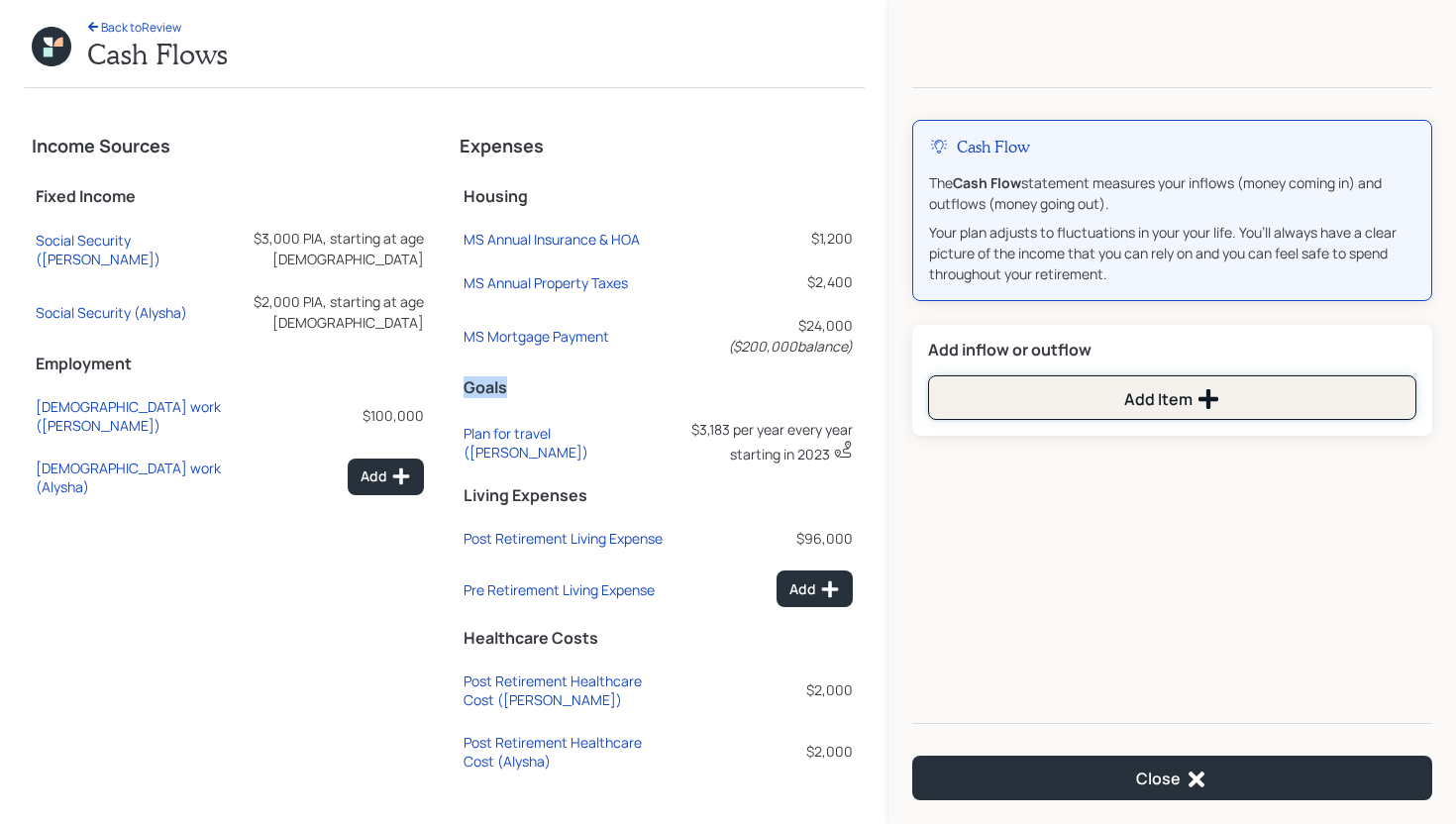 click on "Add Item" at bounding box center [1172, 397] 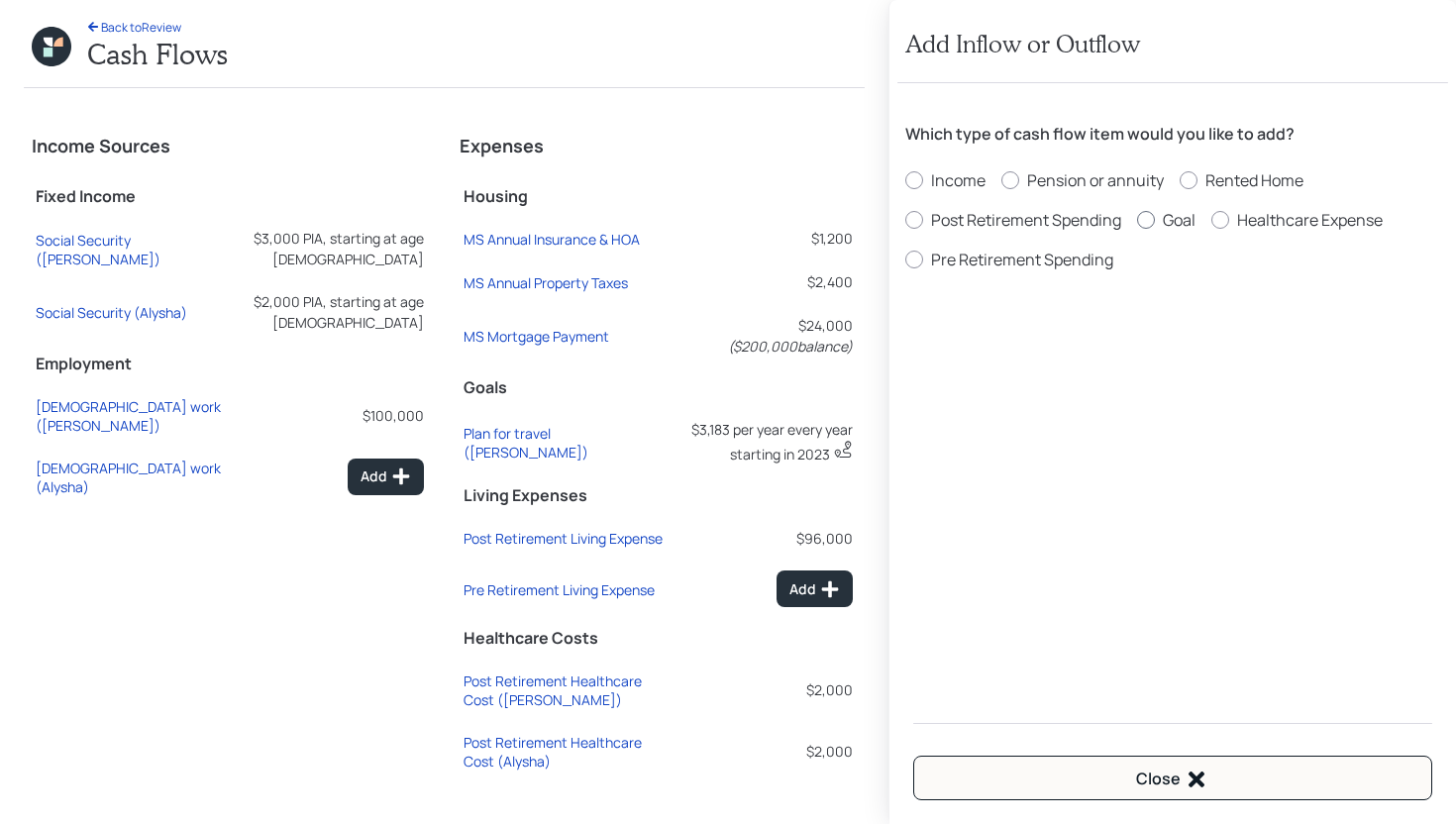 click on "Goal" at bounding box center [1179, 220] 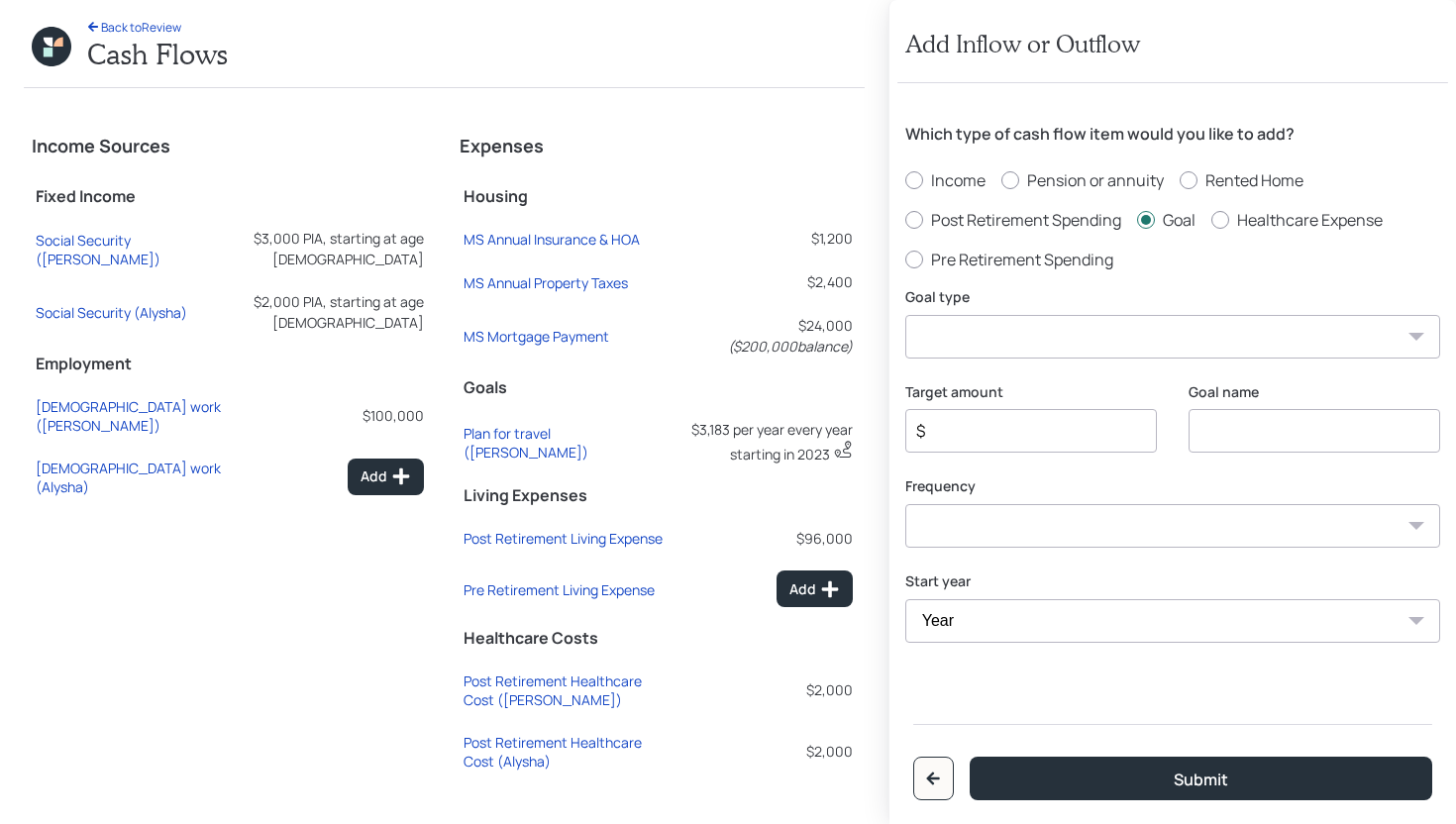 click on "Create an emergency fund Donate to charity Purchase a home Make a purchase Support a dependent Plan for travel Purchase a car Leave an inheritance Other" at bounding box center (1173, 337) 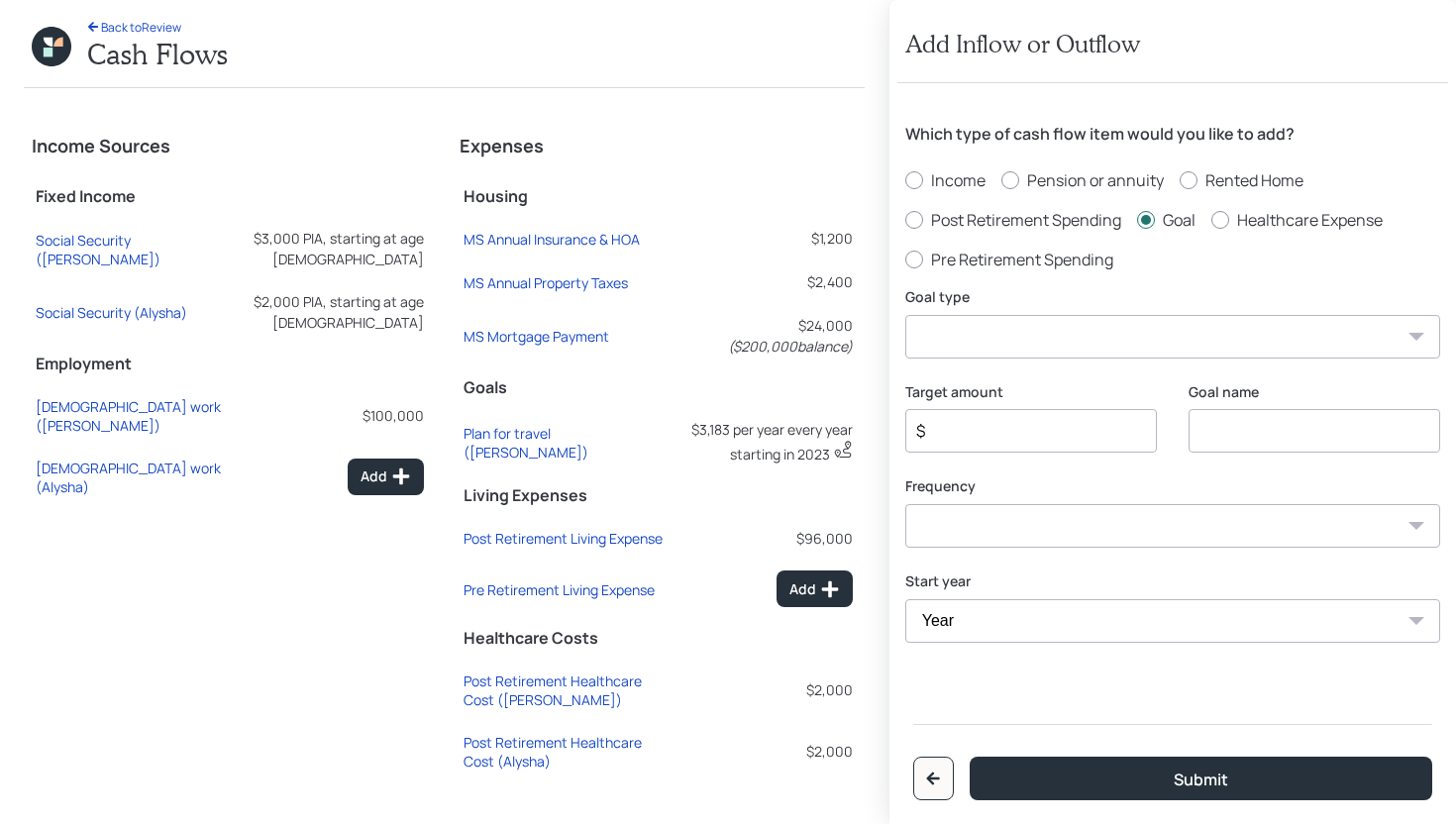 select on "legacy" 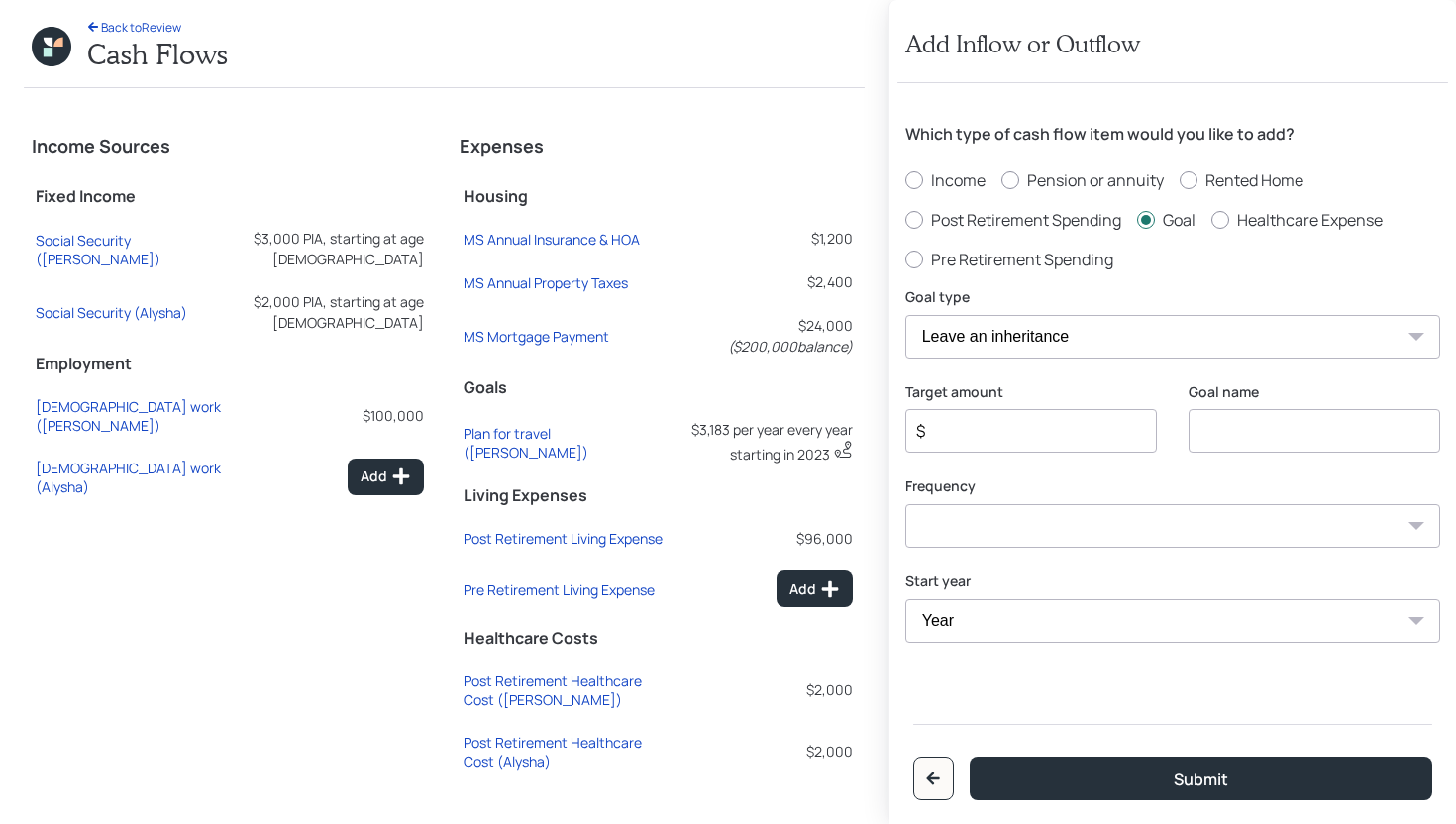 type on "Leave an inheritance" 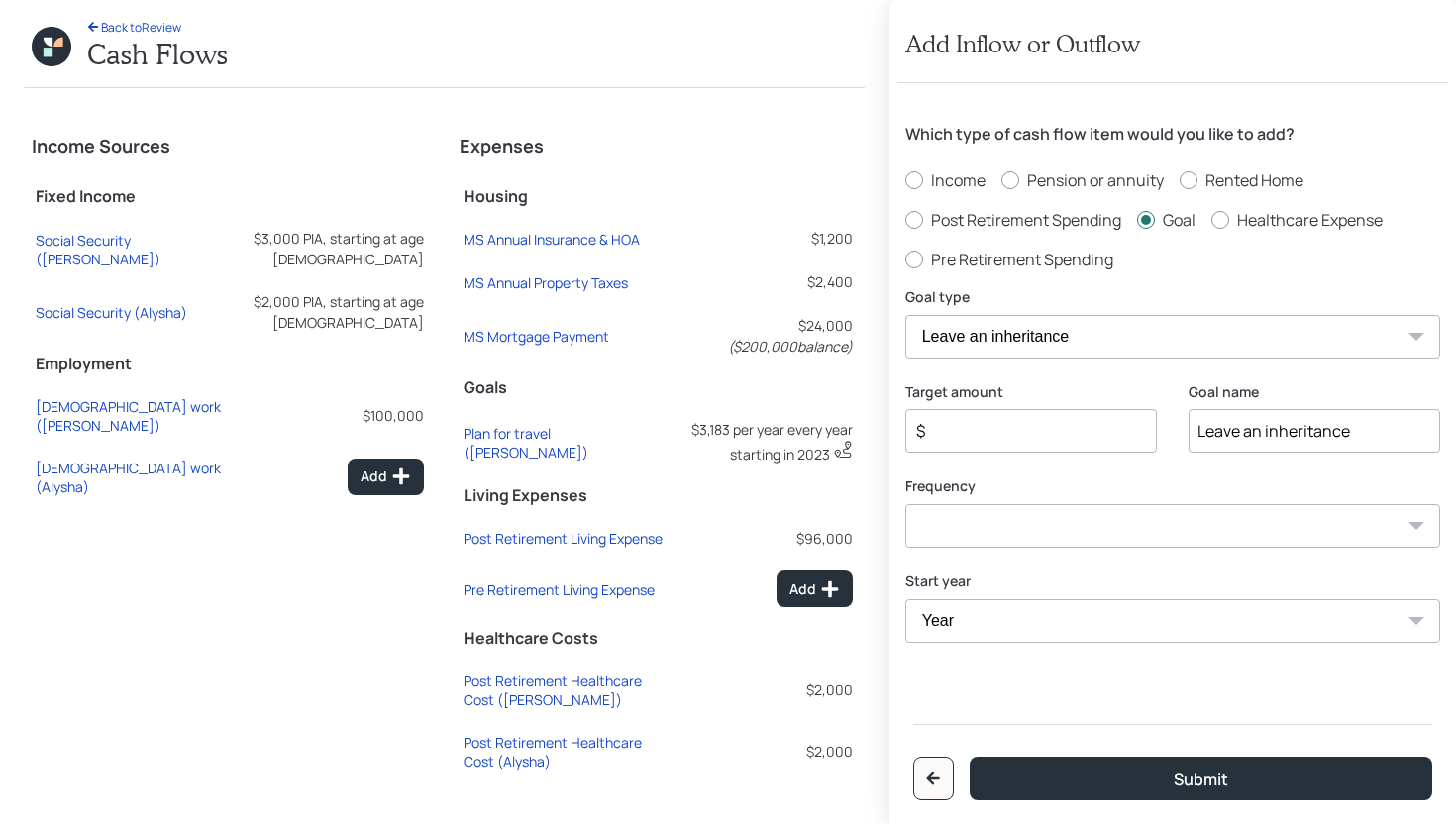 click on "Create an emergency fund Donate to charity Purchase a home Make a purchase Support a dependent Plan for travel Purchase a car Leave an inheritance Other" at bounding box center [1173, 337] 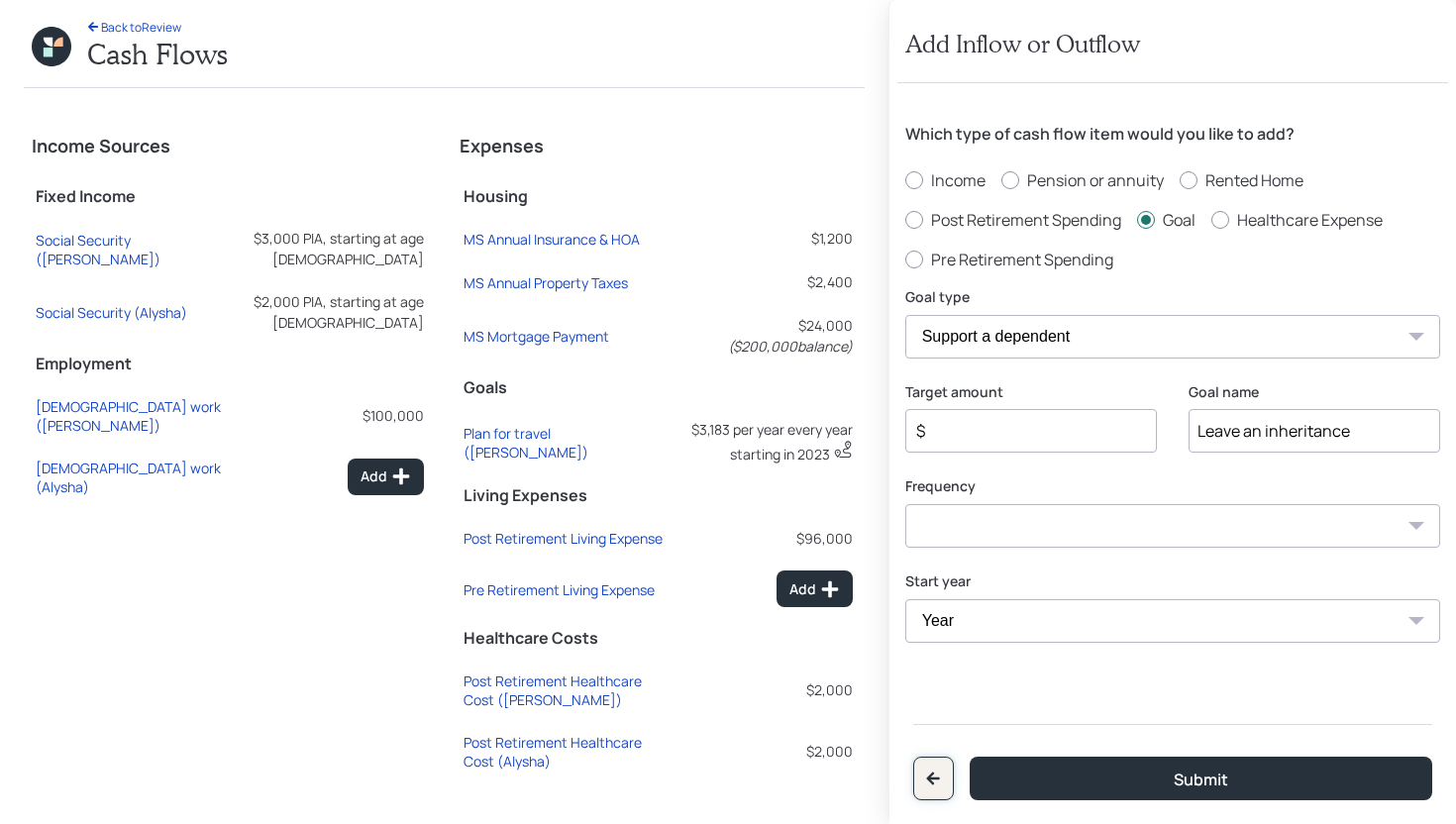 click at bounding box center (933, 778) 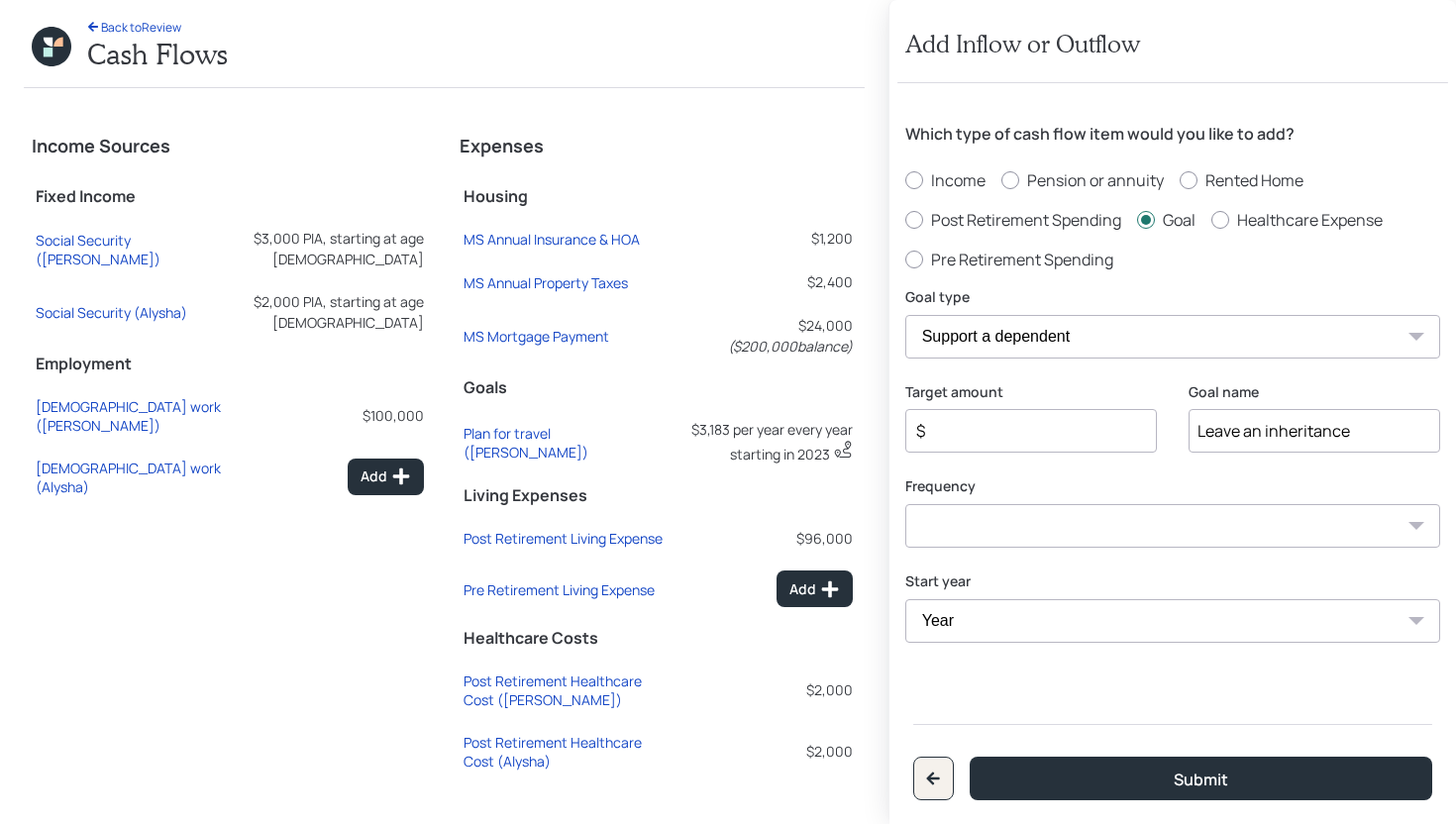 radio on "false" 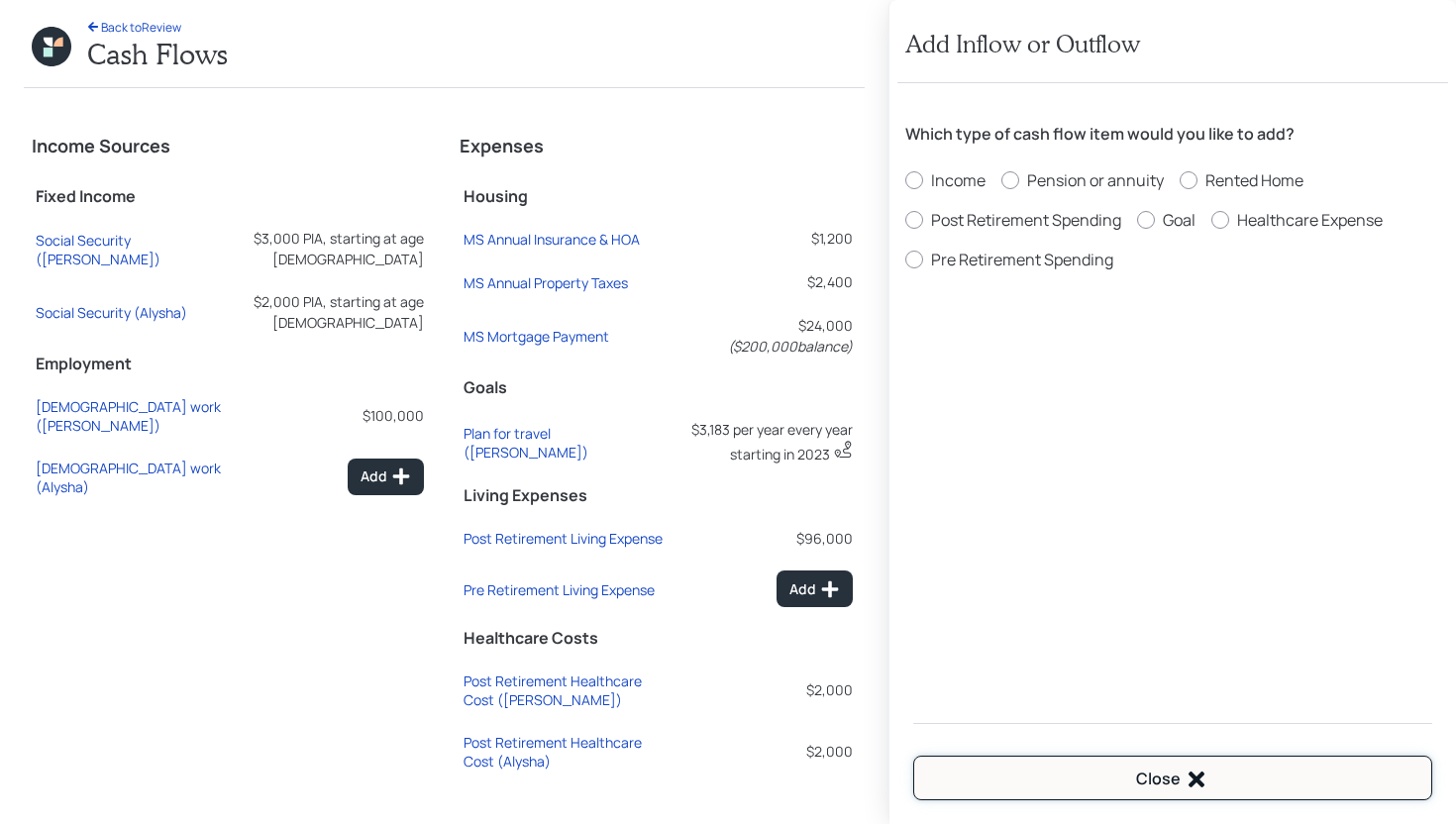 click on "Close" at bounding box center [1173, 777] 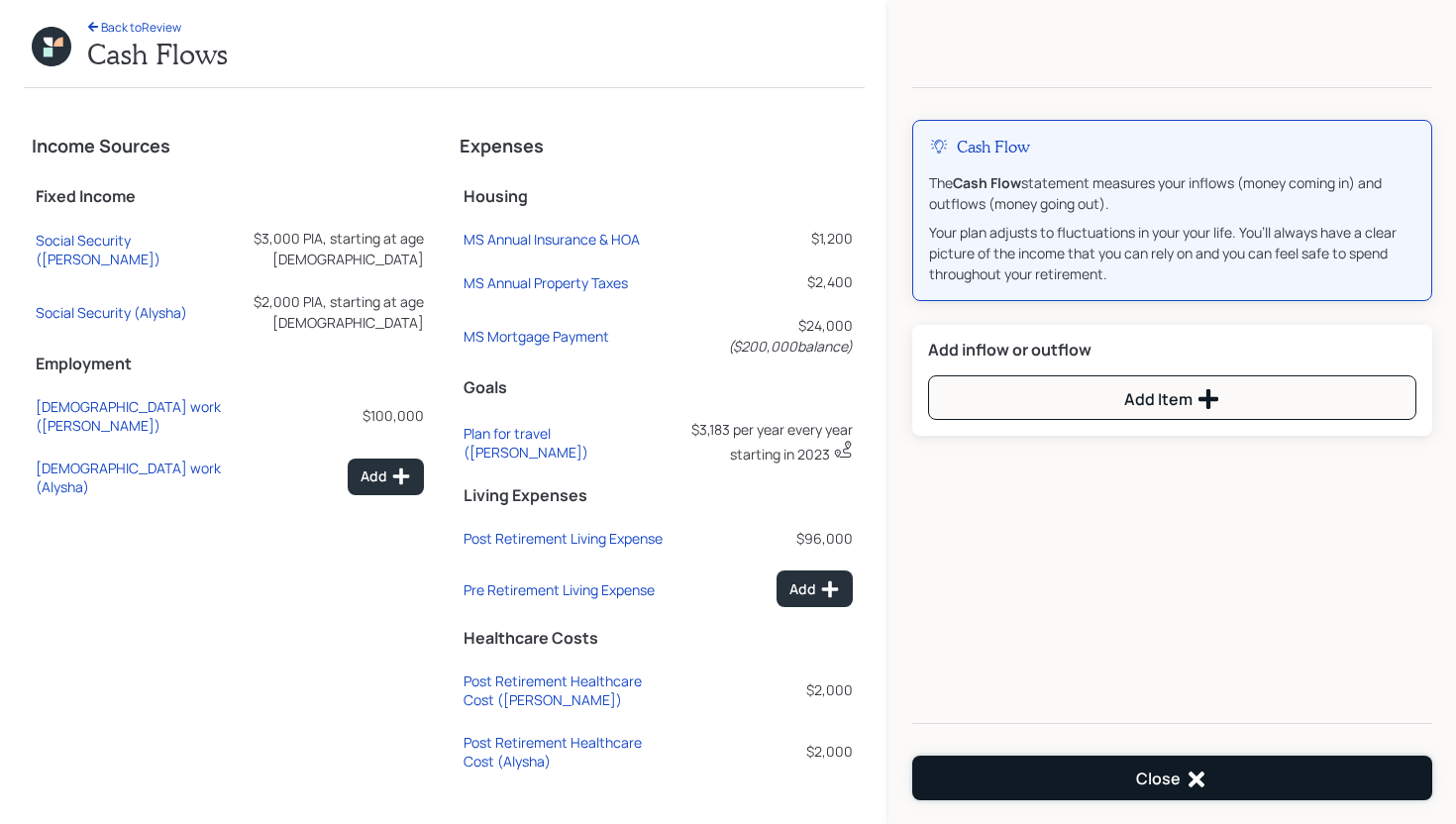 click on "Close" at bounding box center [1172, 777] 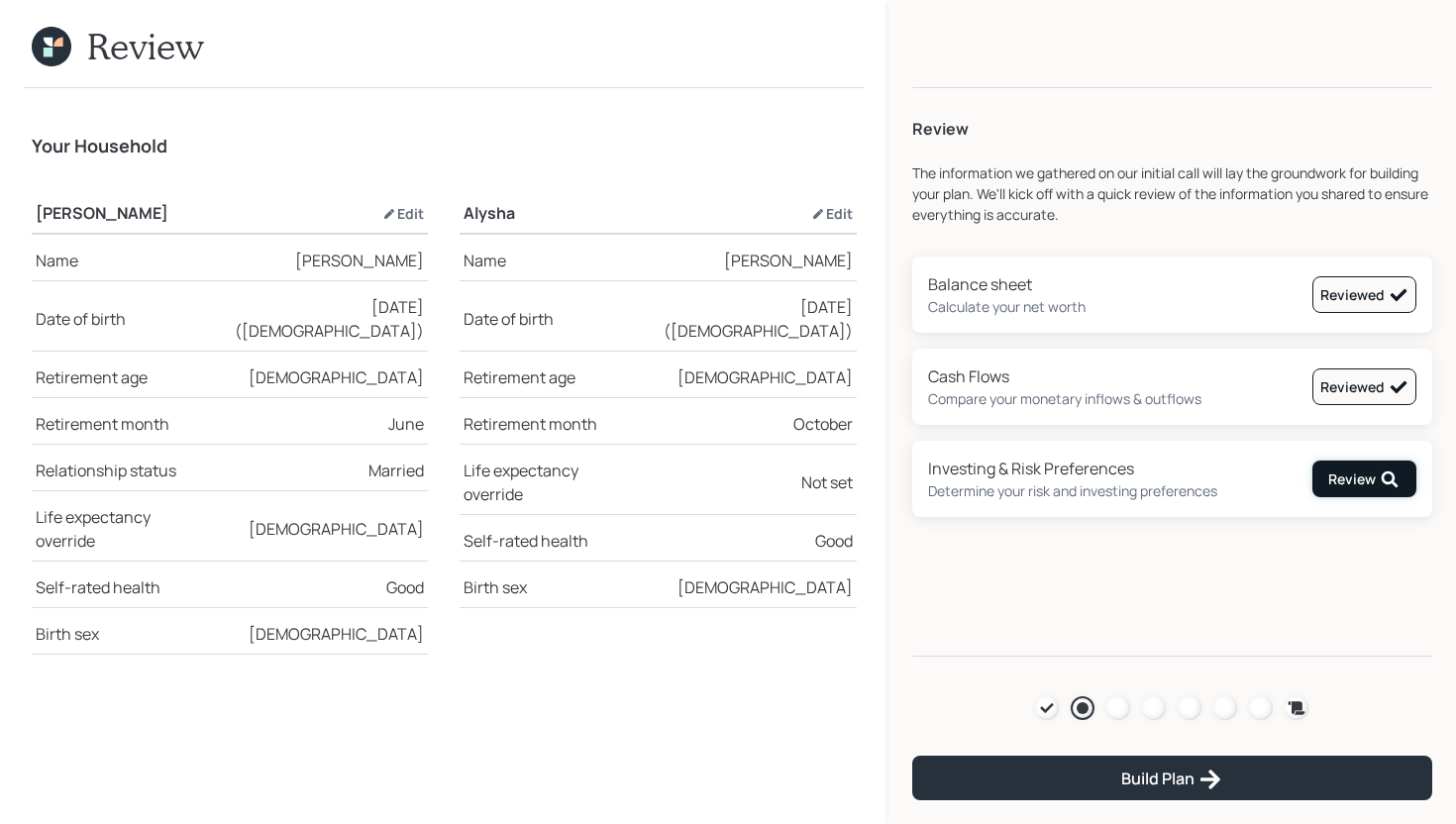 click on "Review" at bounding box center (1364, 478) 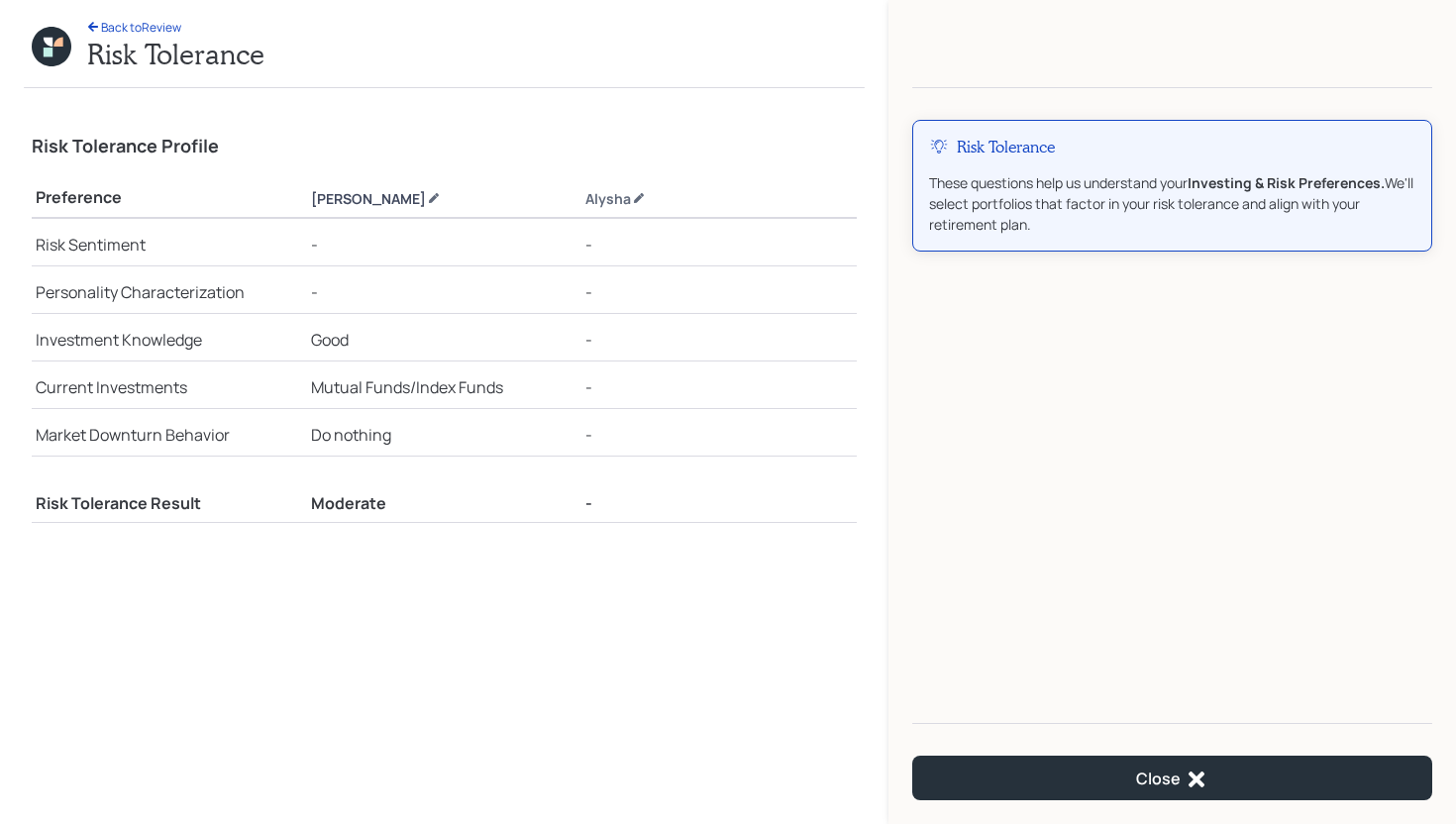 click on "[PERSON_NAME]" at bounding box center (375, 198) 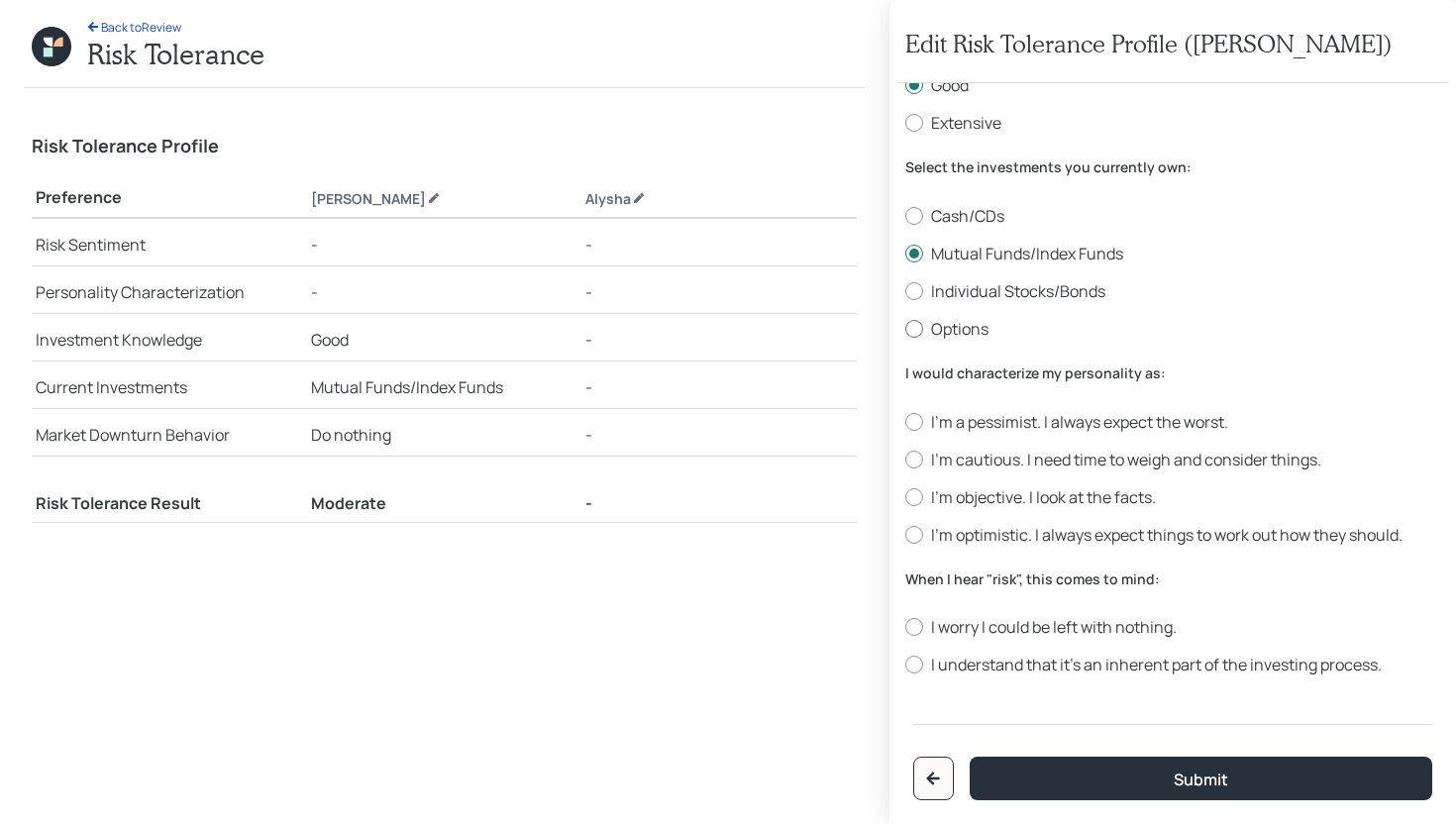 scroll, scrollTop: 171, scrollLeft: 0, axis: vertical 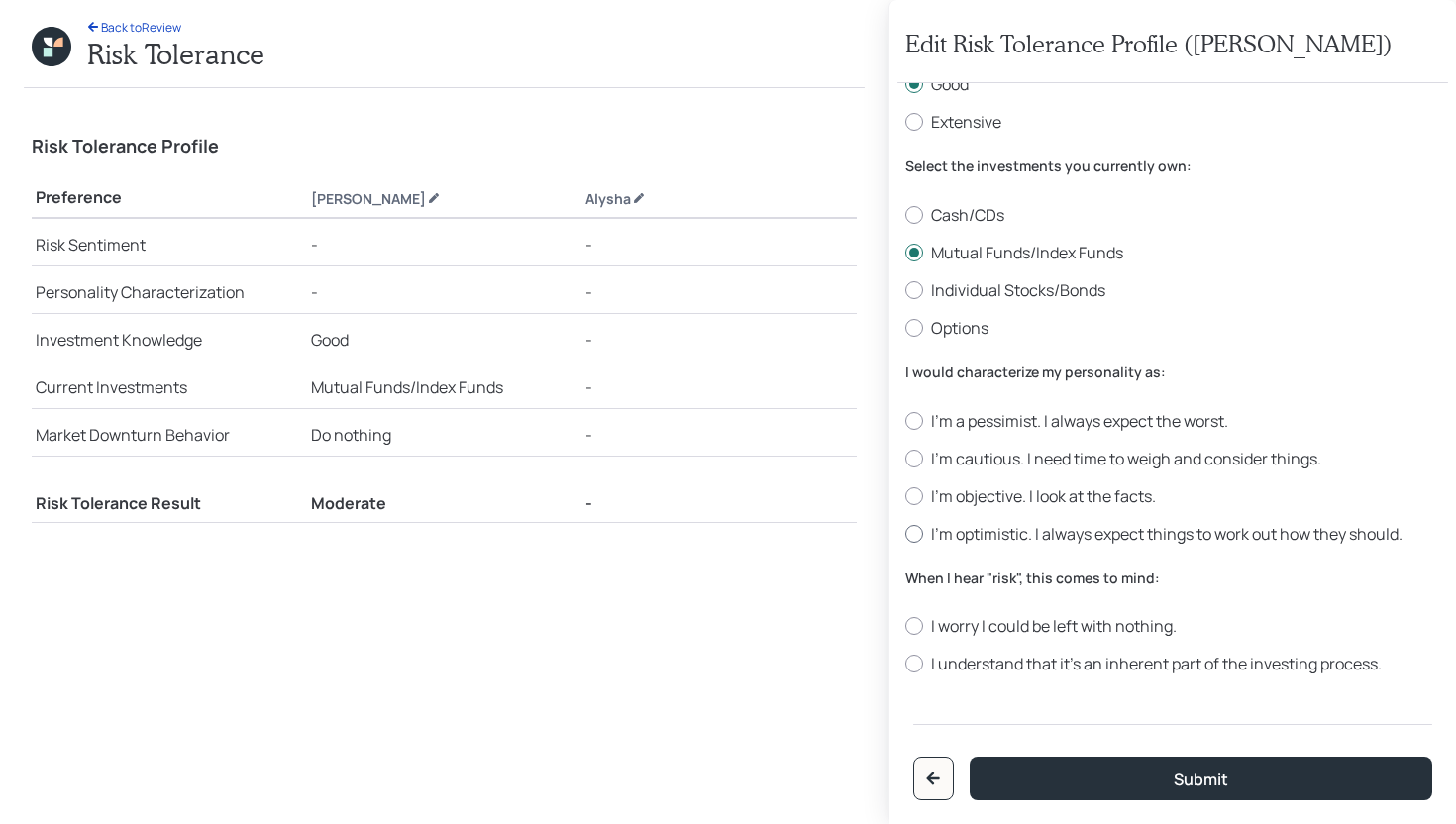 click on "I'm optimistic. I always expect things to work out how they should." at bounding box center [1173, 534] 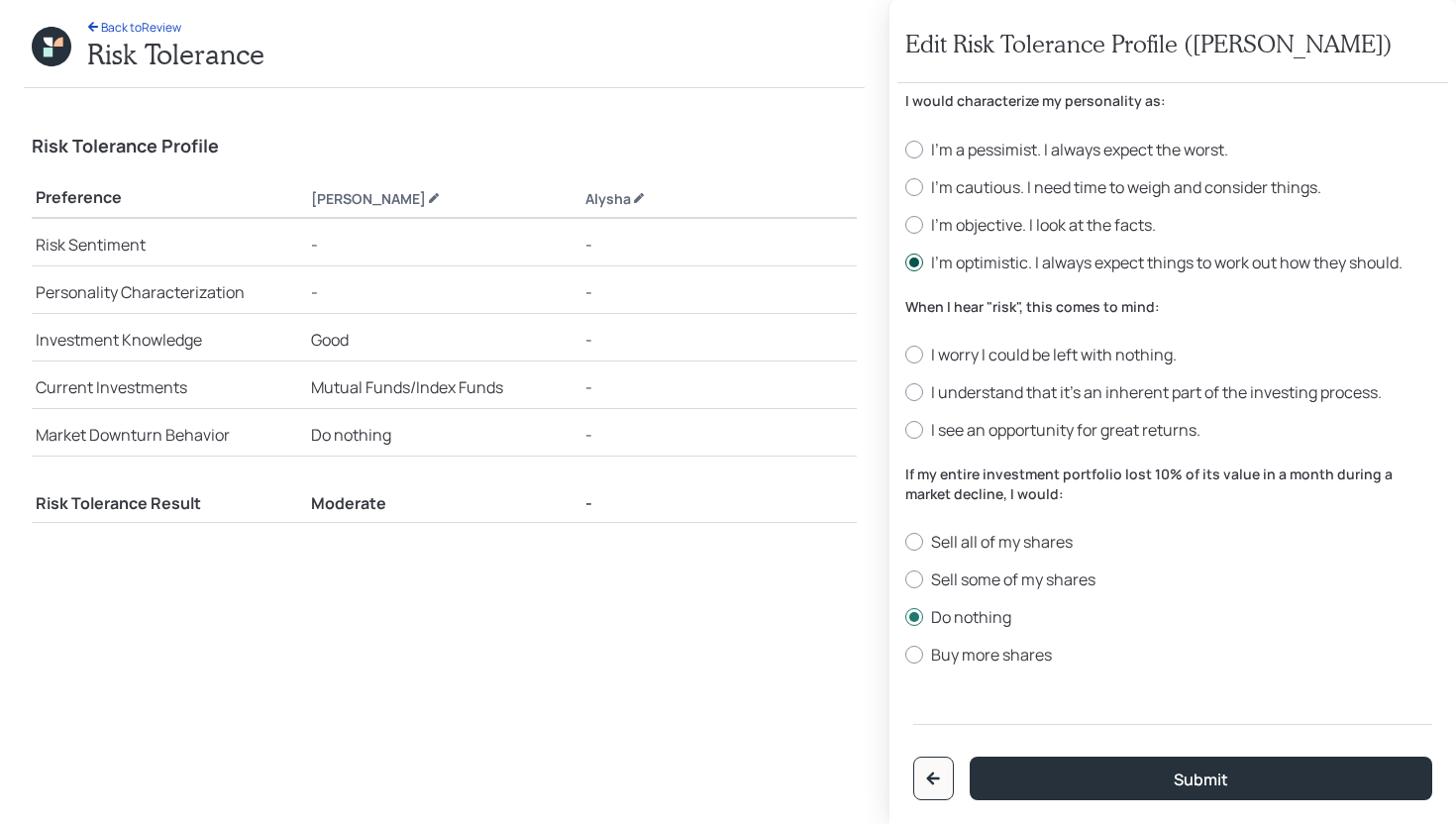 scroll, scrollTop: 588, scrollLeft: 0, axis: vertical 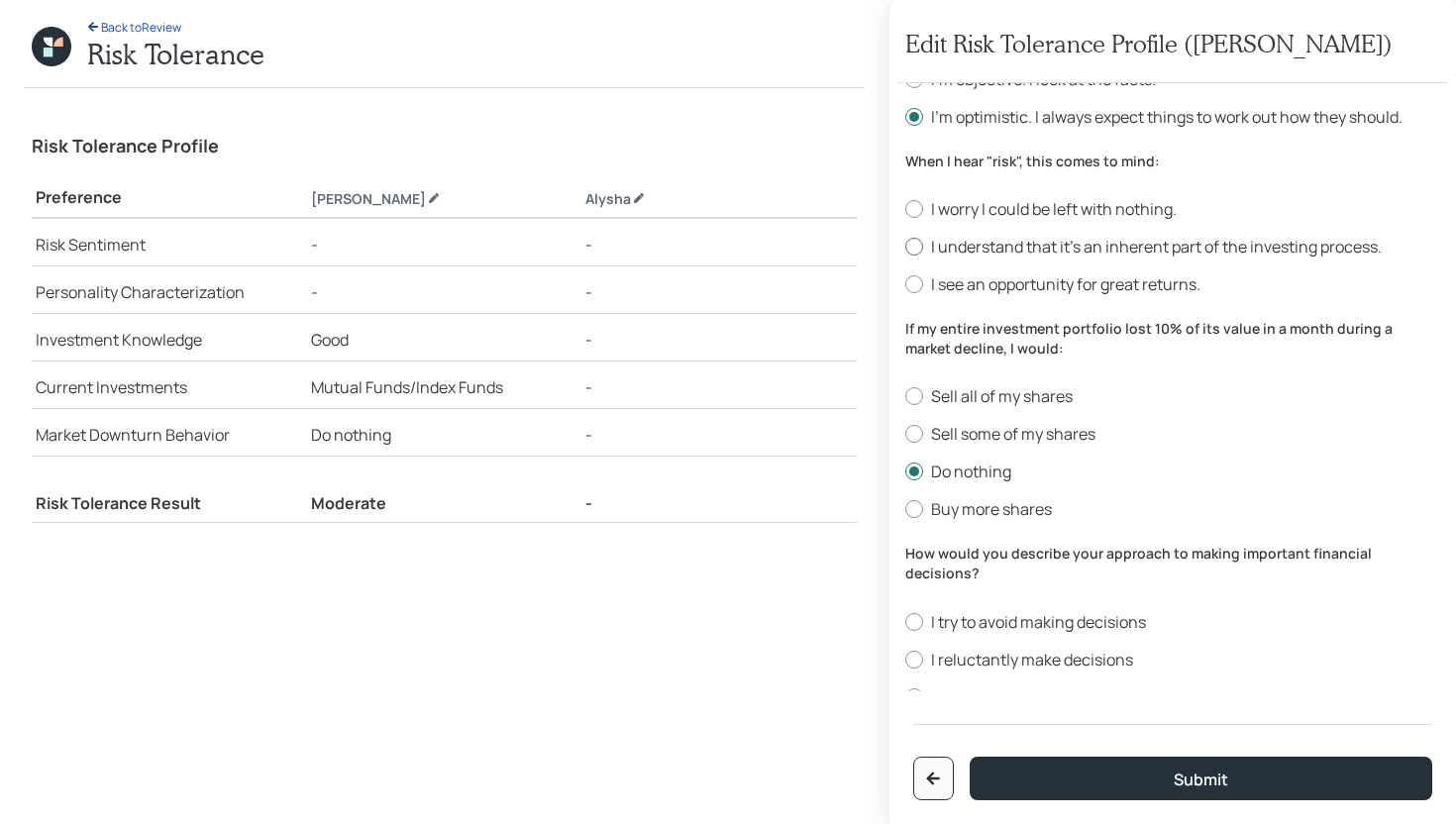 click on "I understand that it’s an inherent part of the investing process." at bounding box center [1173, 247] 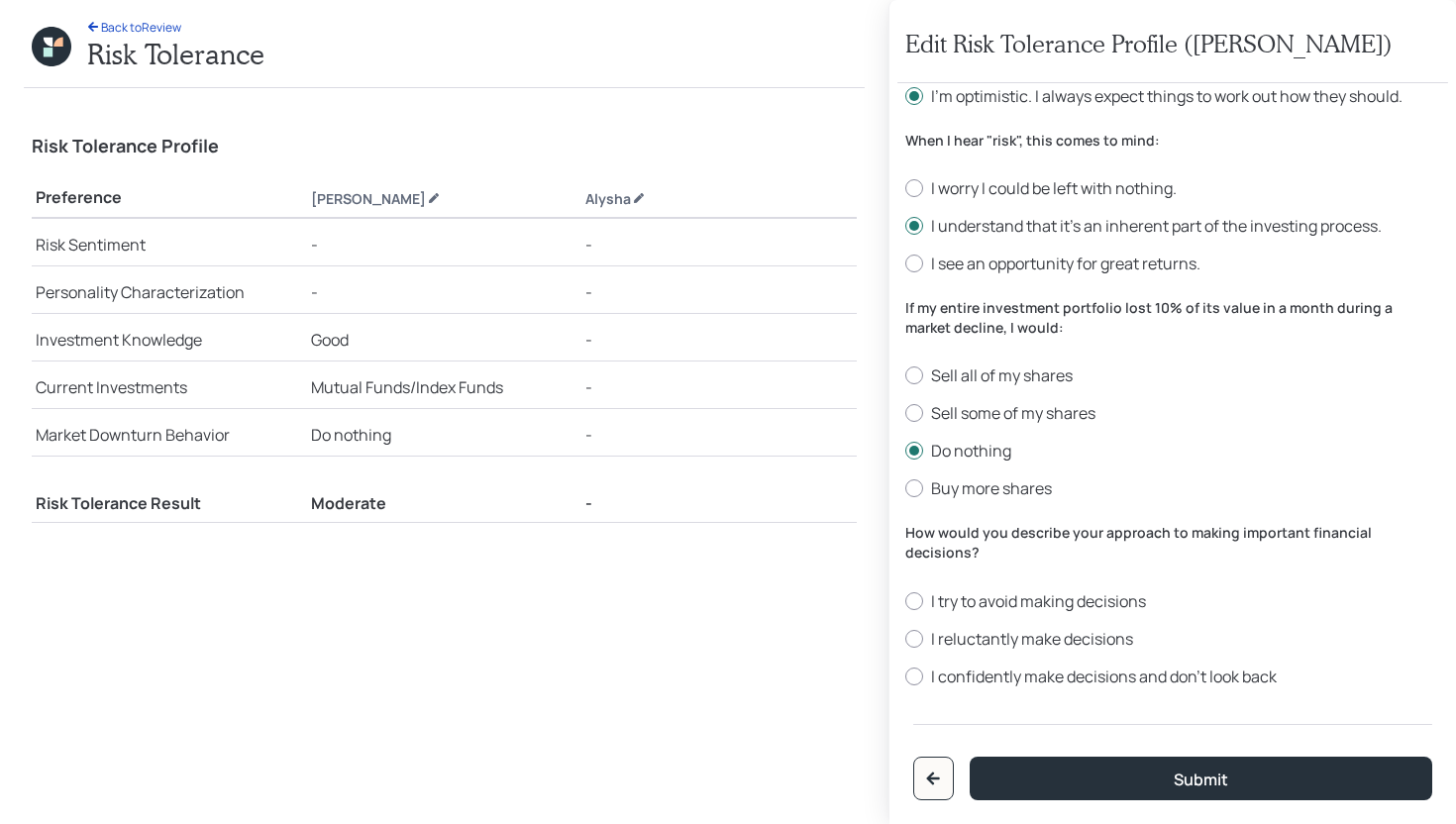 scroll, scrollTop: 606, scrollLeft: 0, axis: vertical 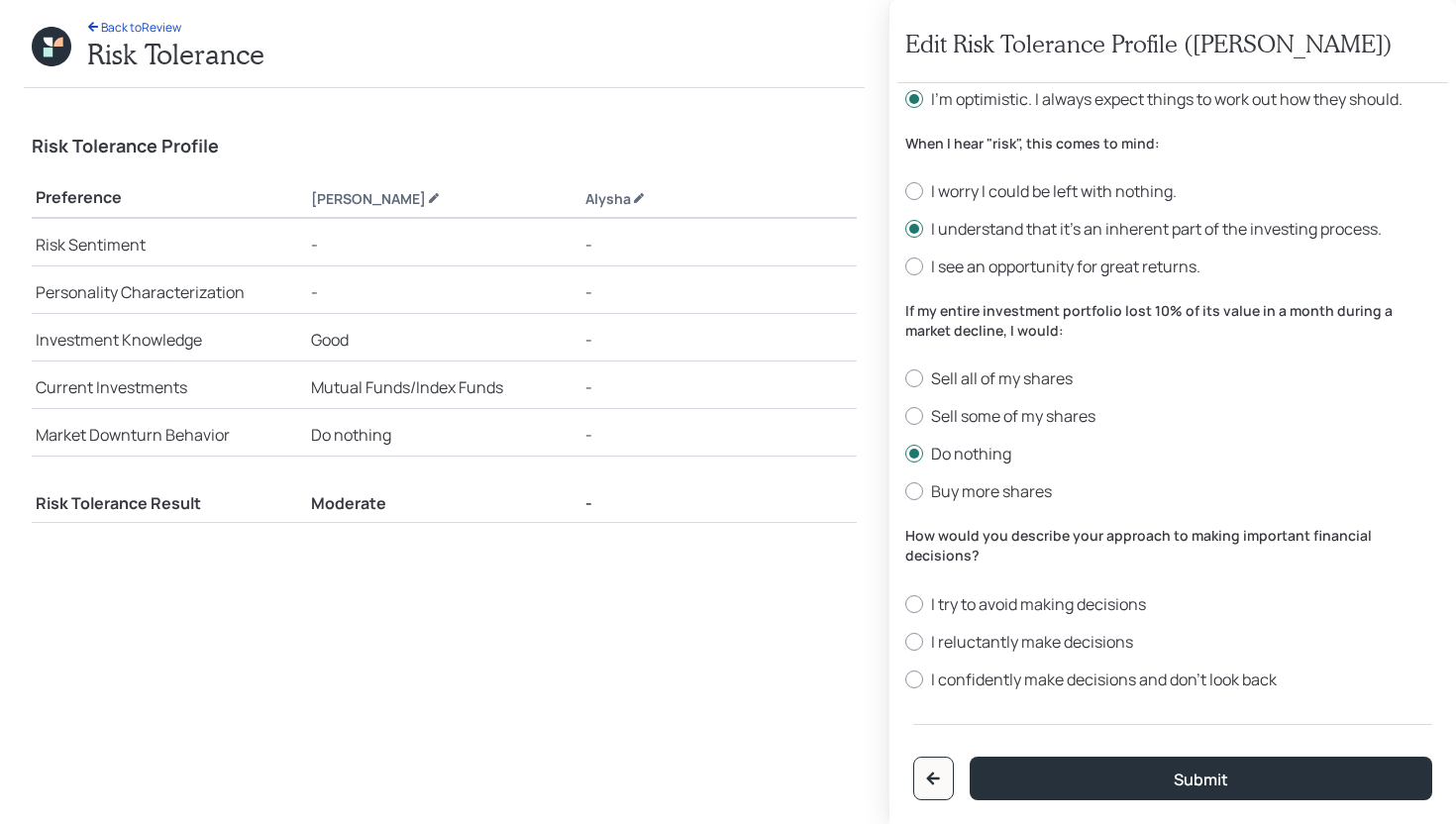 click on "I would describe my knowledge of investments as: None Limited Good Extensive Select the investments you currently own: Cash/CDs Mutual Funds/Index Funds Individual Stocks/Bonds Options I would characterize my personality as: I'm a pessimist. I always expect the worst. I'm cautious. I need time to weigh and consider things. I'm objective. I look at the facts. I'm optimistic. I always expect things to work out how they should. When I hear "risk", this comes to mind: I worry I could be left with nothing. I understand that it’s an inherent part of the investing process. I see an opportunity for great returns. If my entire investment portfolio lost 10% of its value in a month during a market decline, I would: Sell all of my shares Sell some of my shares Do nothing Buy more shares How would you describe your approach to making important financial decisions? I try to avoid making decisions I reluctantly make decisions I confidently make decisions and don’t look back Submit" at bounding box center [1173, 387] 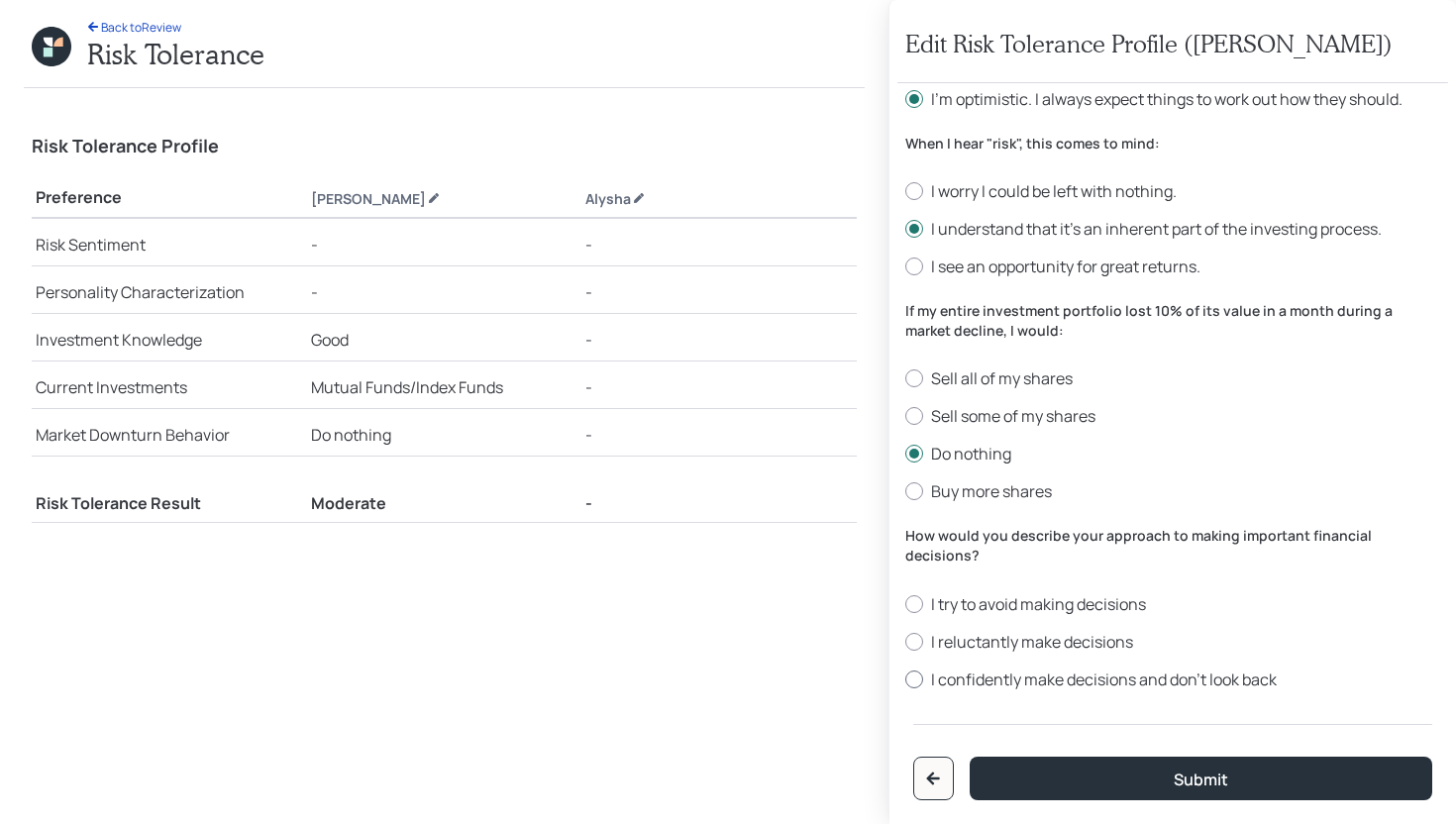 click on "I confidently make decisions and don’t look back" at bounding box center (1173, 679) 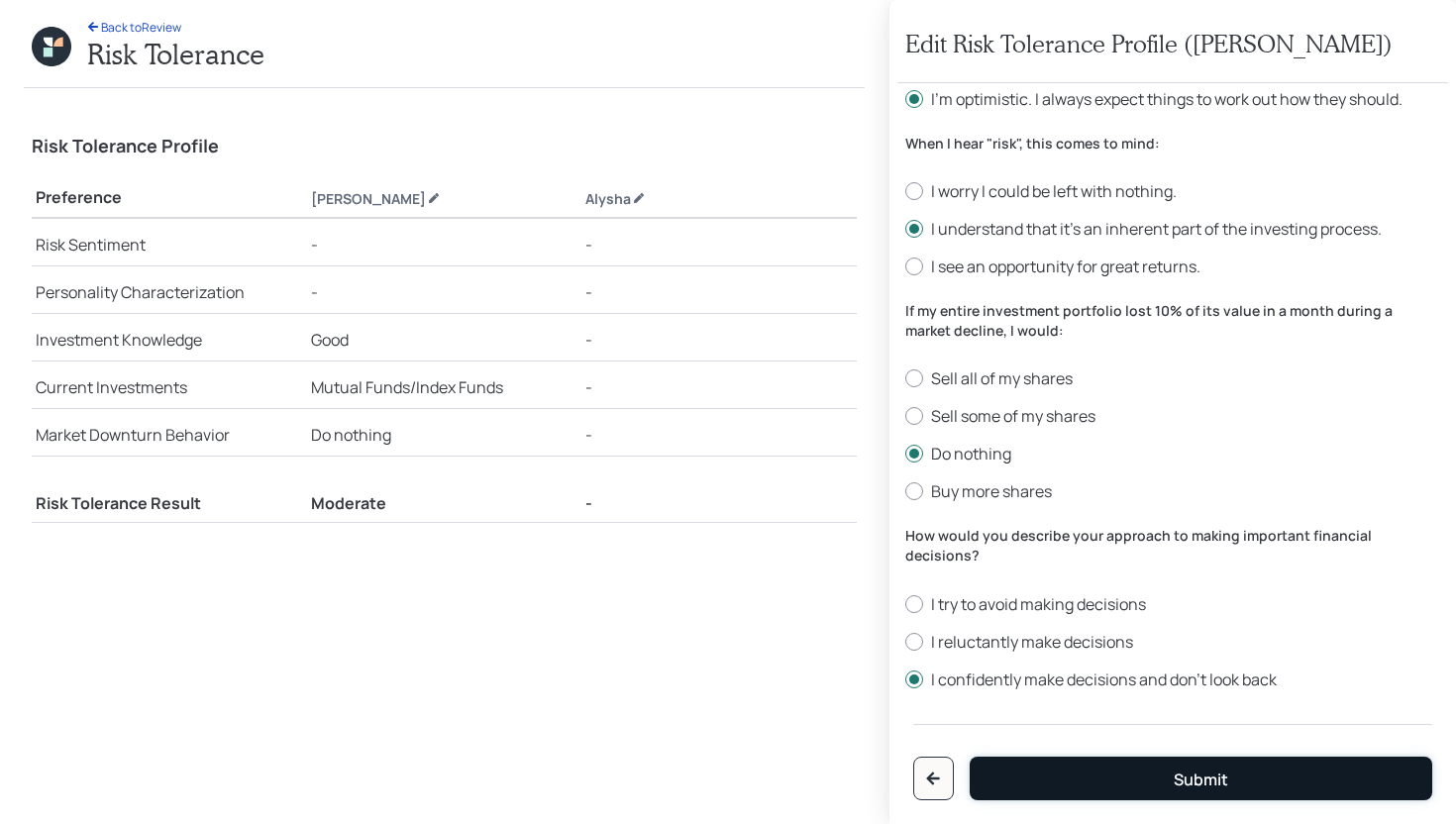 click on "Submit" at bounding box center [1200, 778] 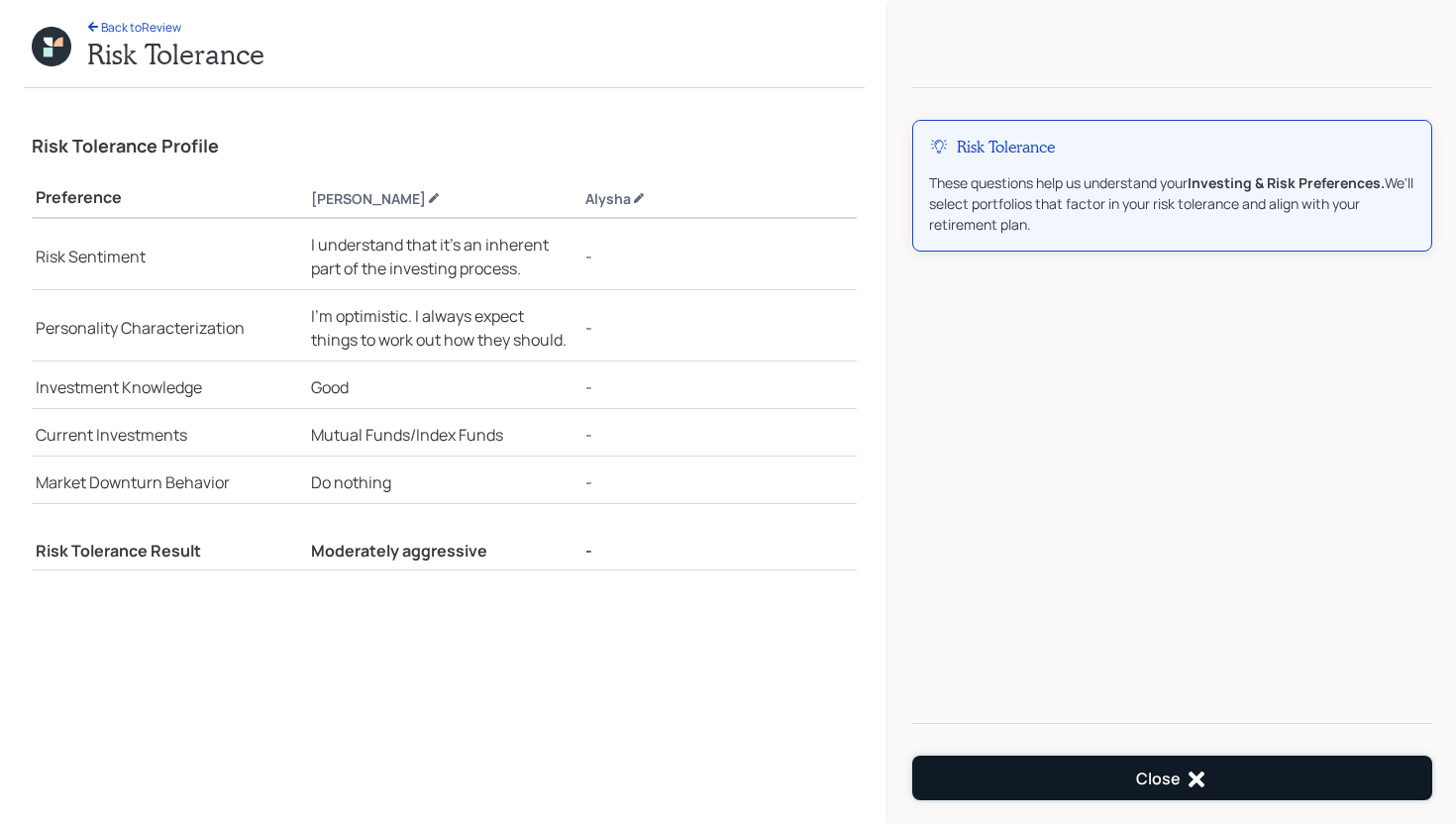 click on "Close" at bounding box center (1172, 777) 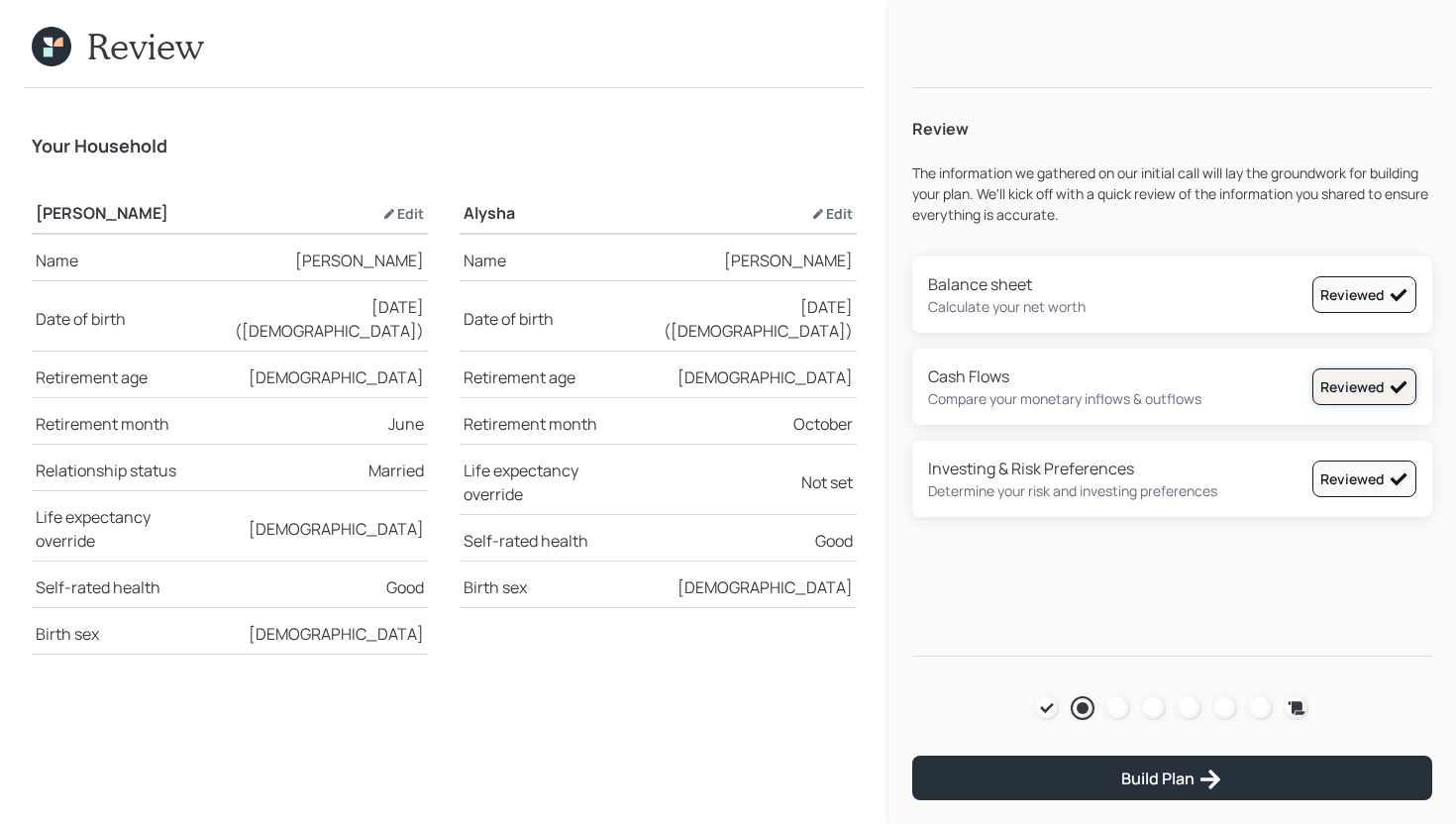 click on "Reviewed" at bounding box center [1364, 387] 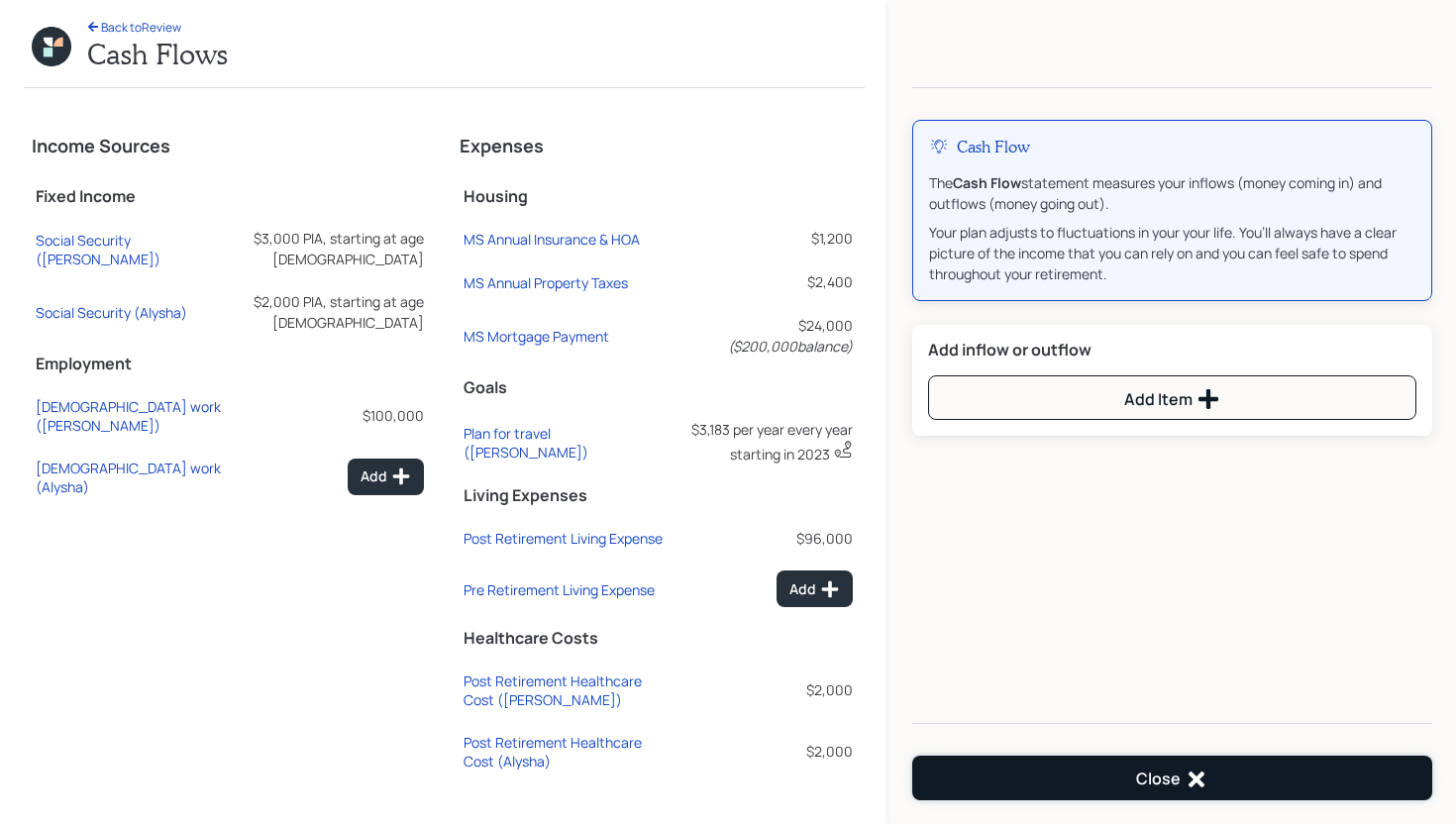click on "Close" at bounding box center [1172, 777] 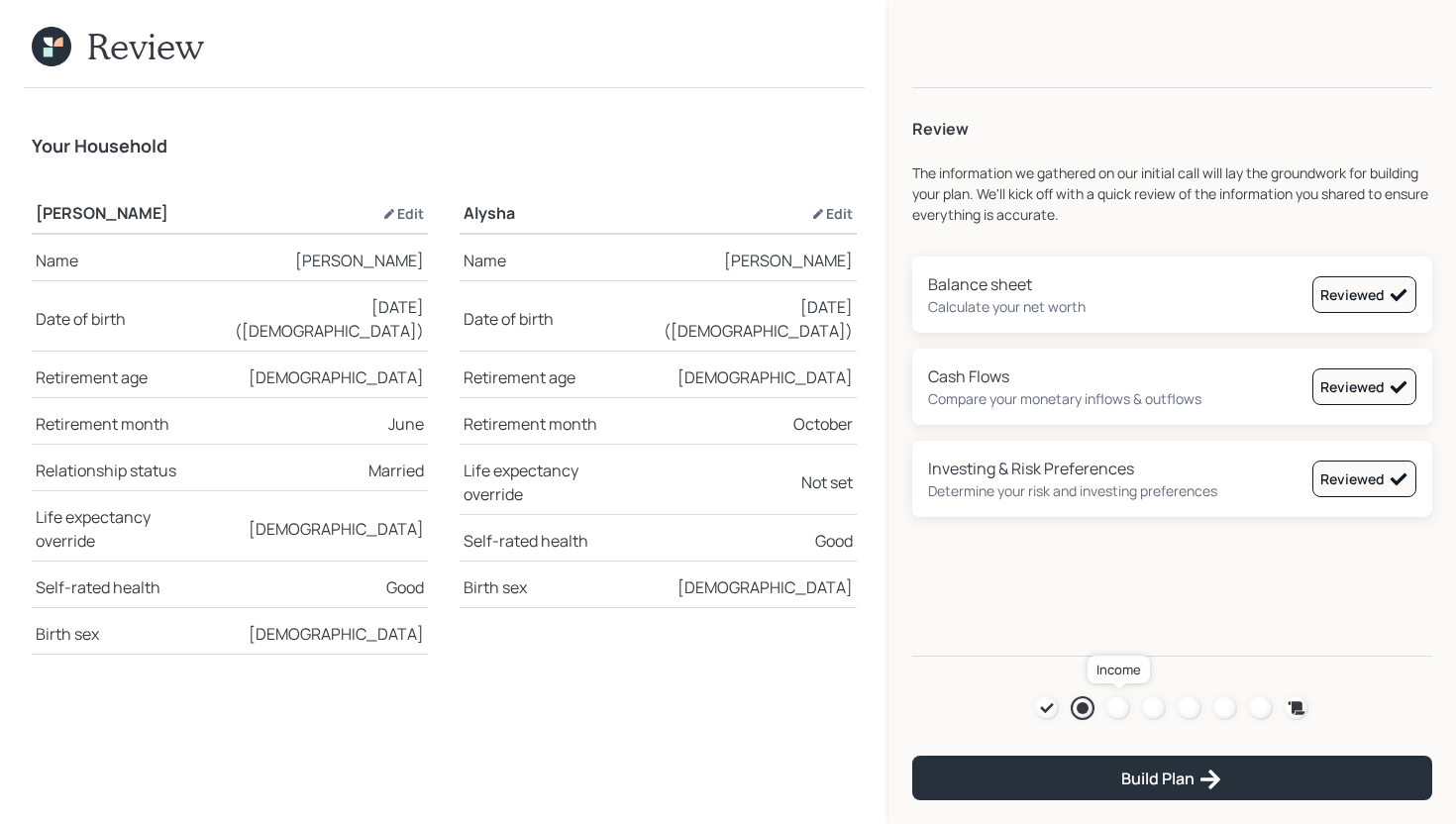 click at bounding box center (1118, 708) 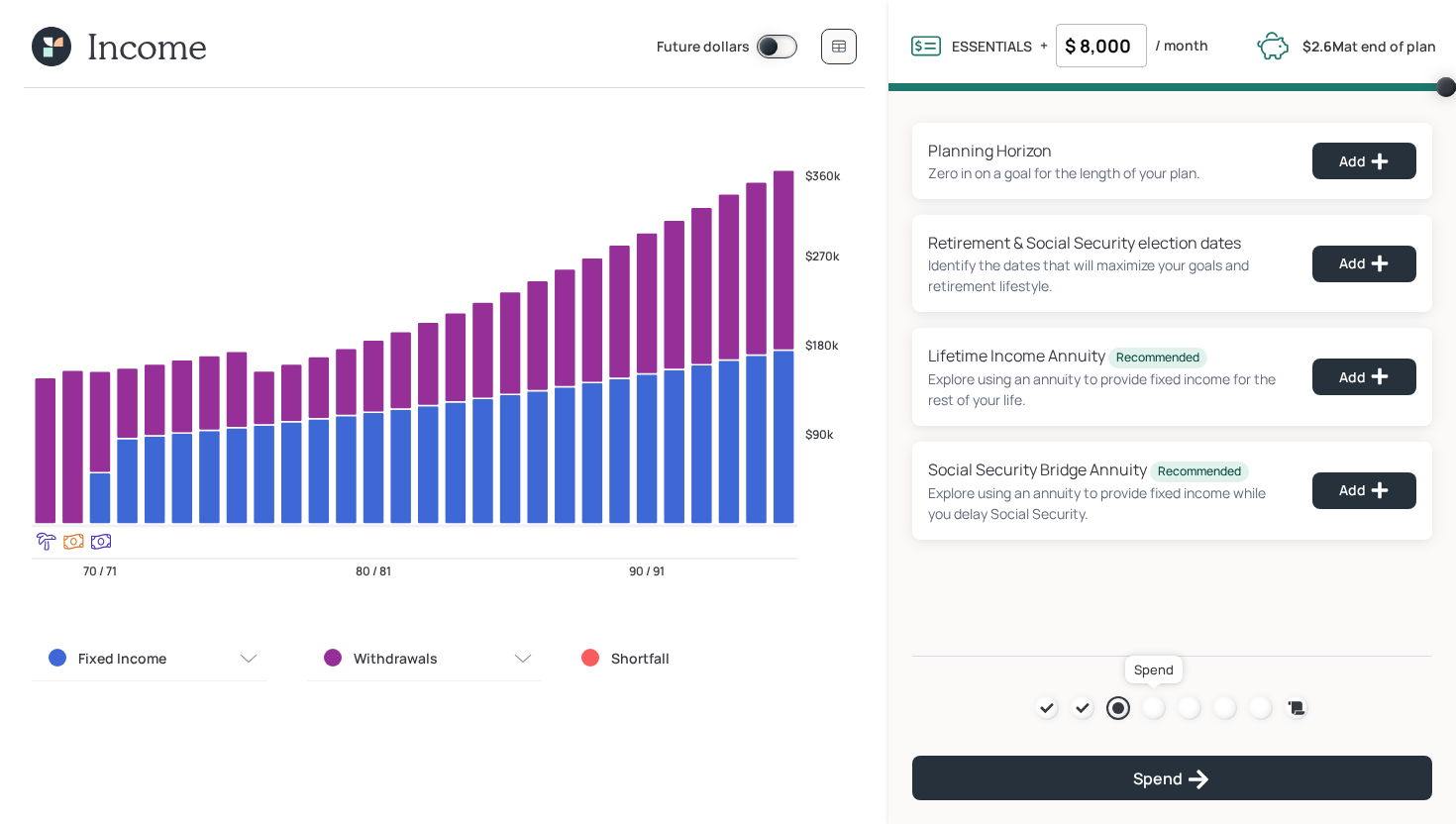 click at bounding box center [1154, 708] 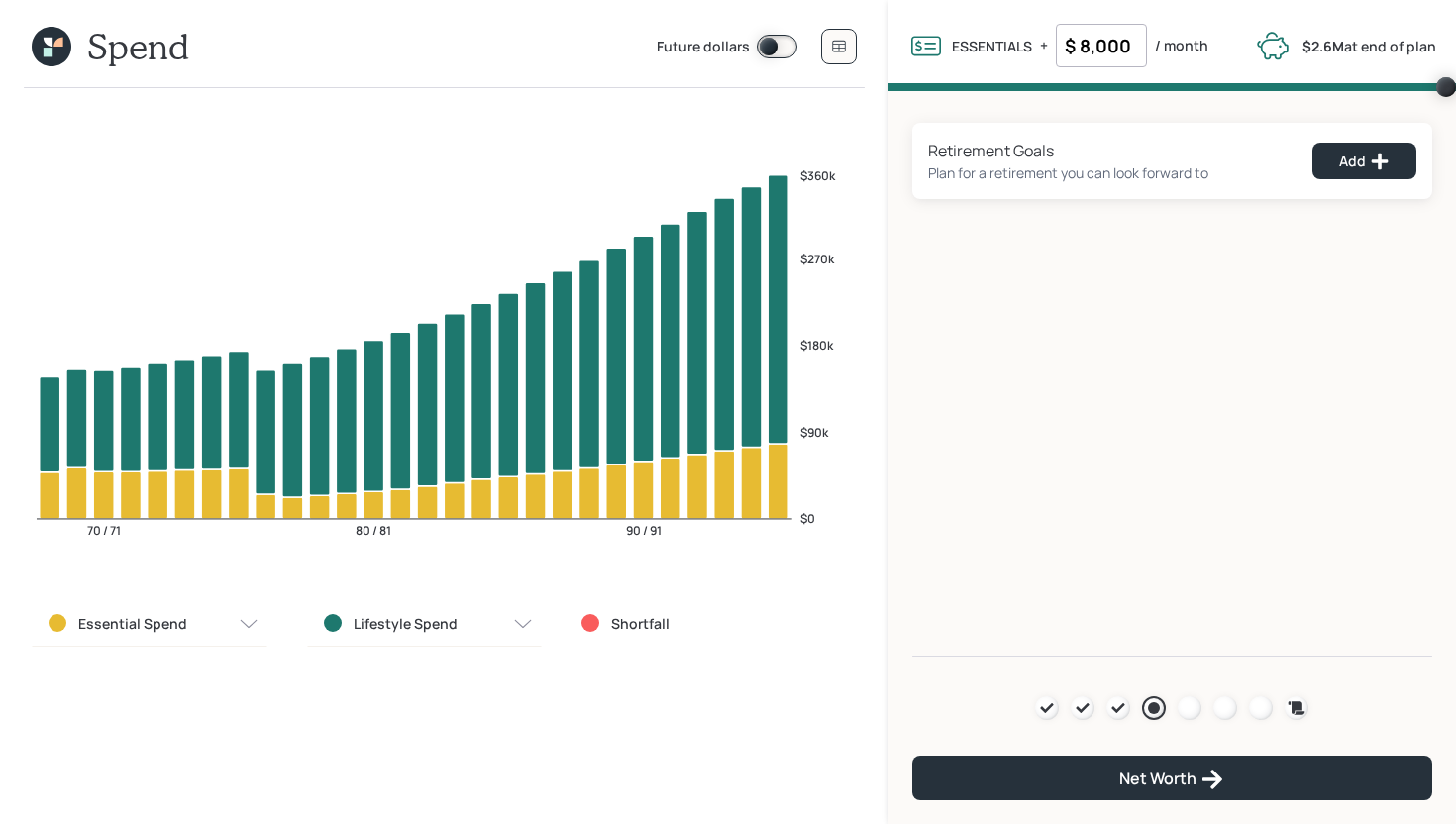 click on "Agenda Review Income Spend Net-worth Budget Taxes Invest" at bounding box center (1172, 708) 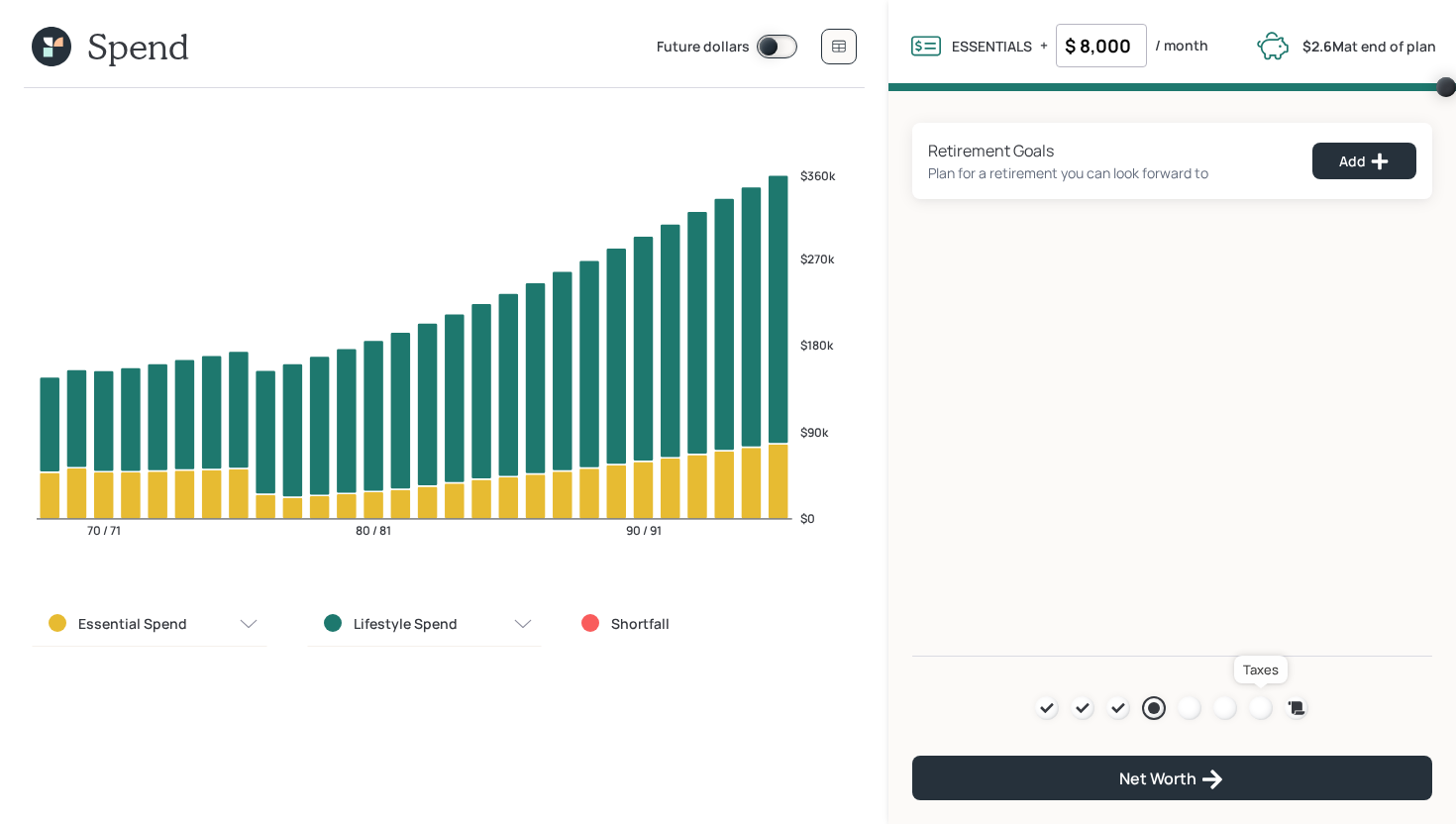 click at bounding box center (1261, 708) 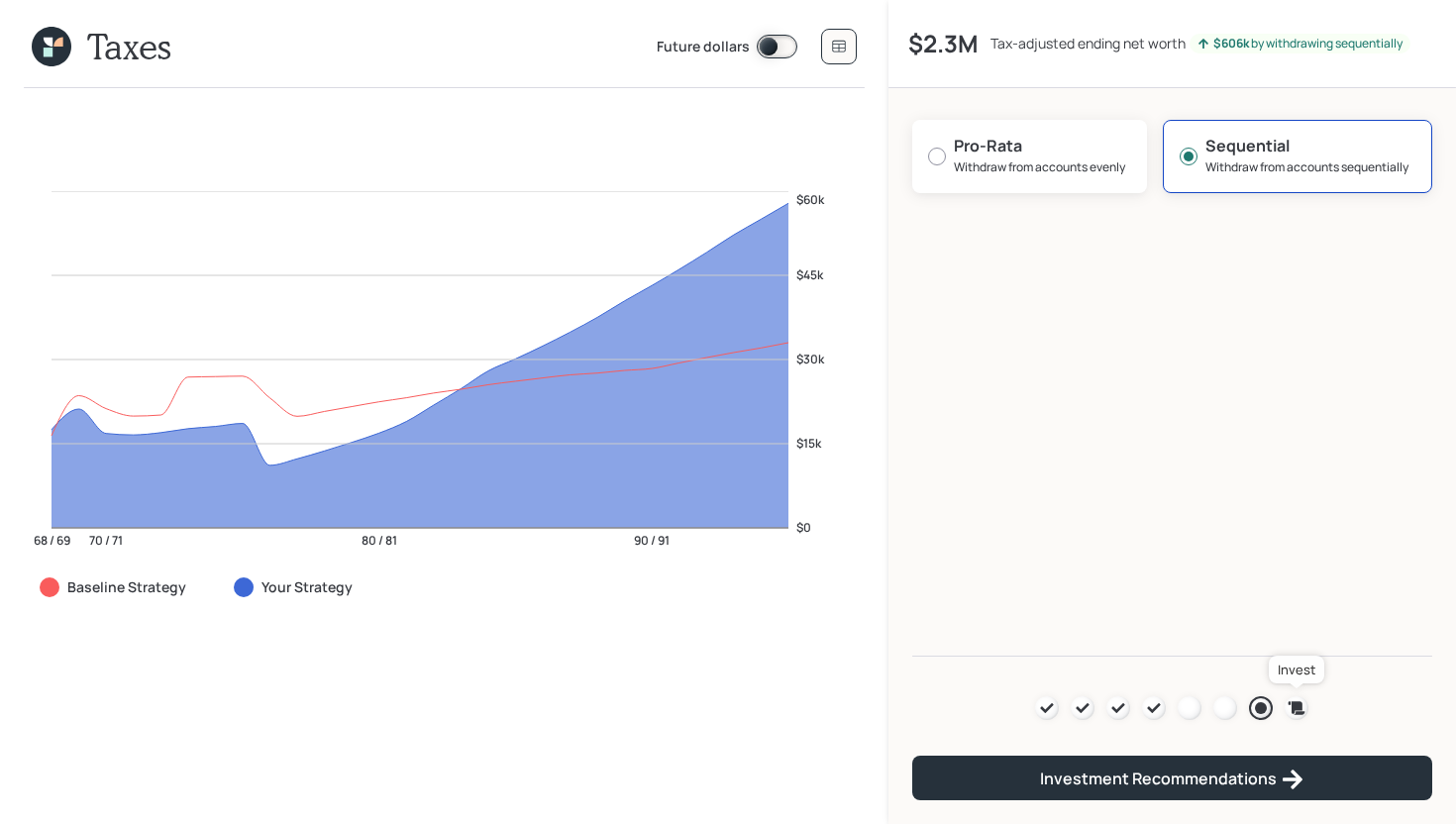 click 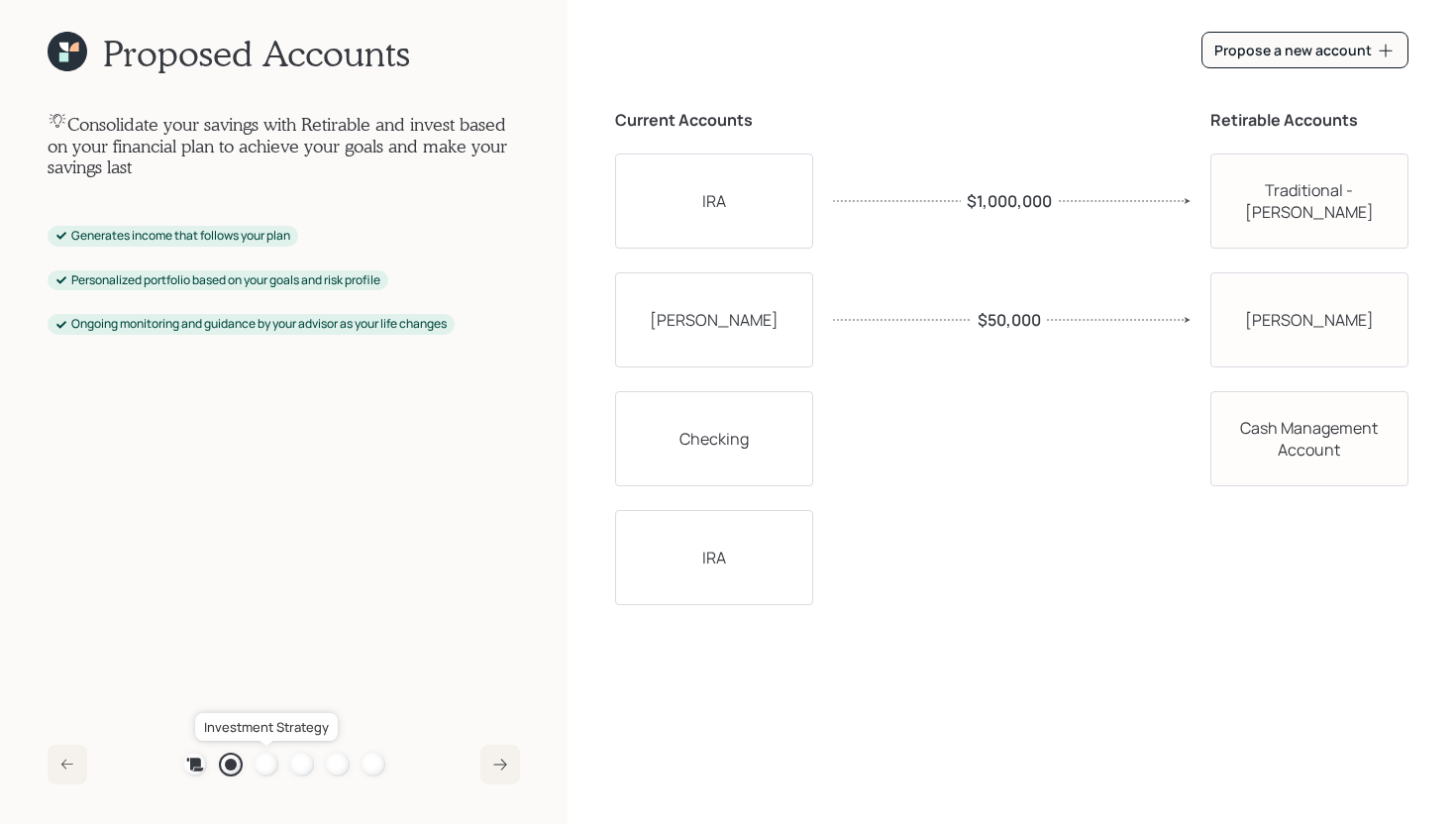 click at bounding box center (266, 765) 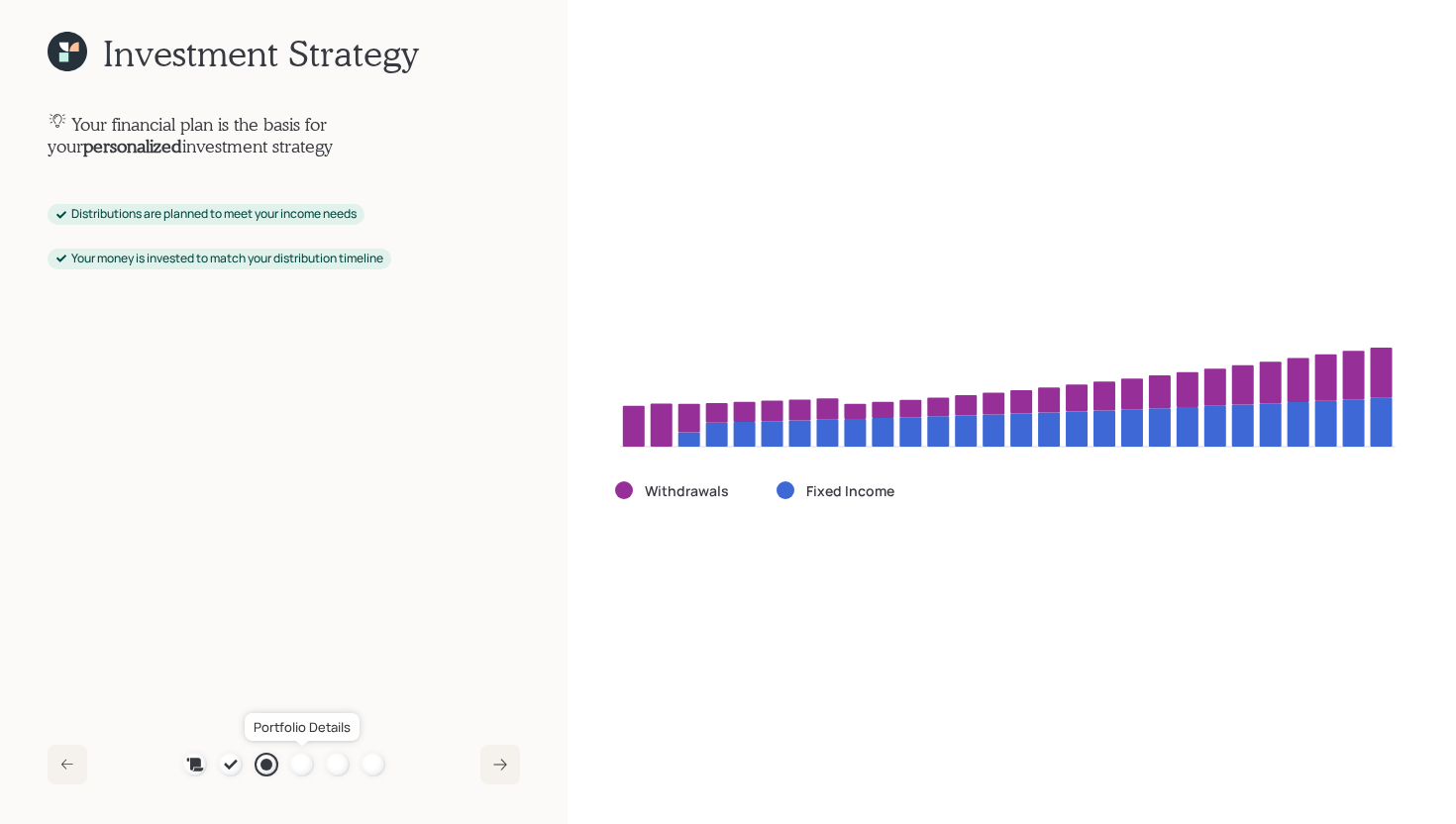 click at bounding box center [302, 765] 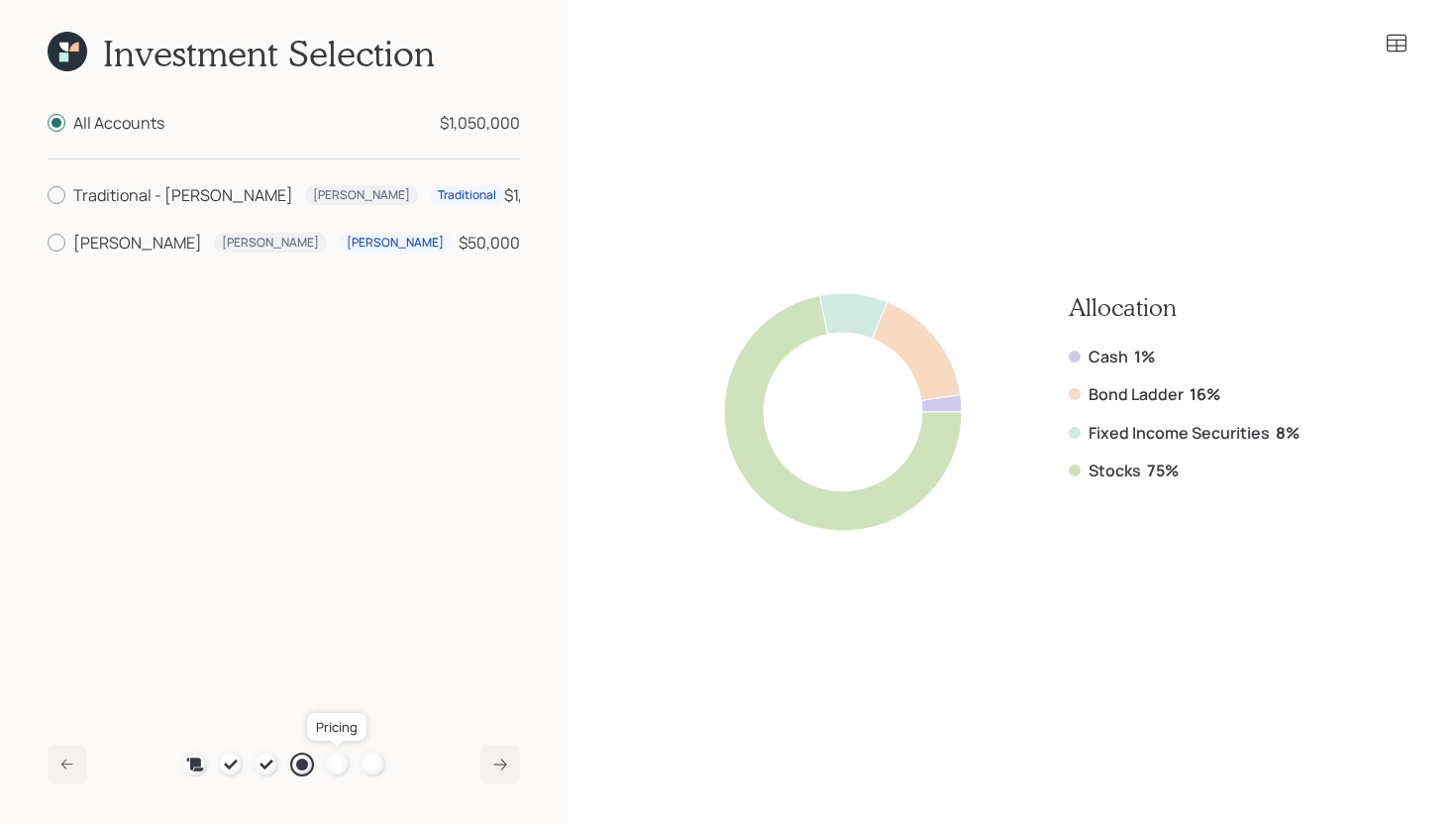 click at bounding box center [338, 765] 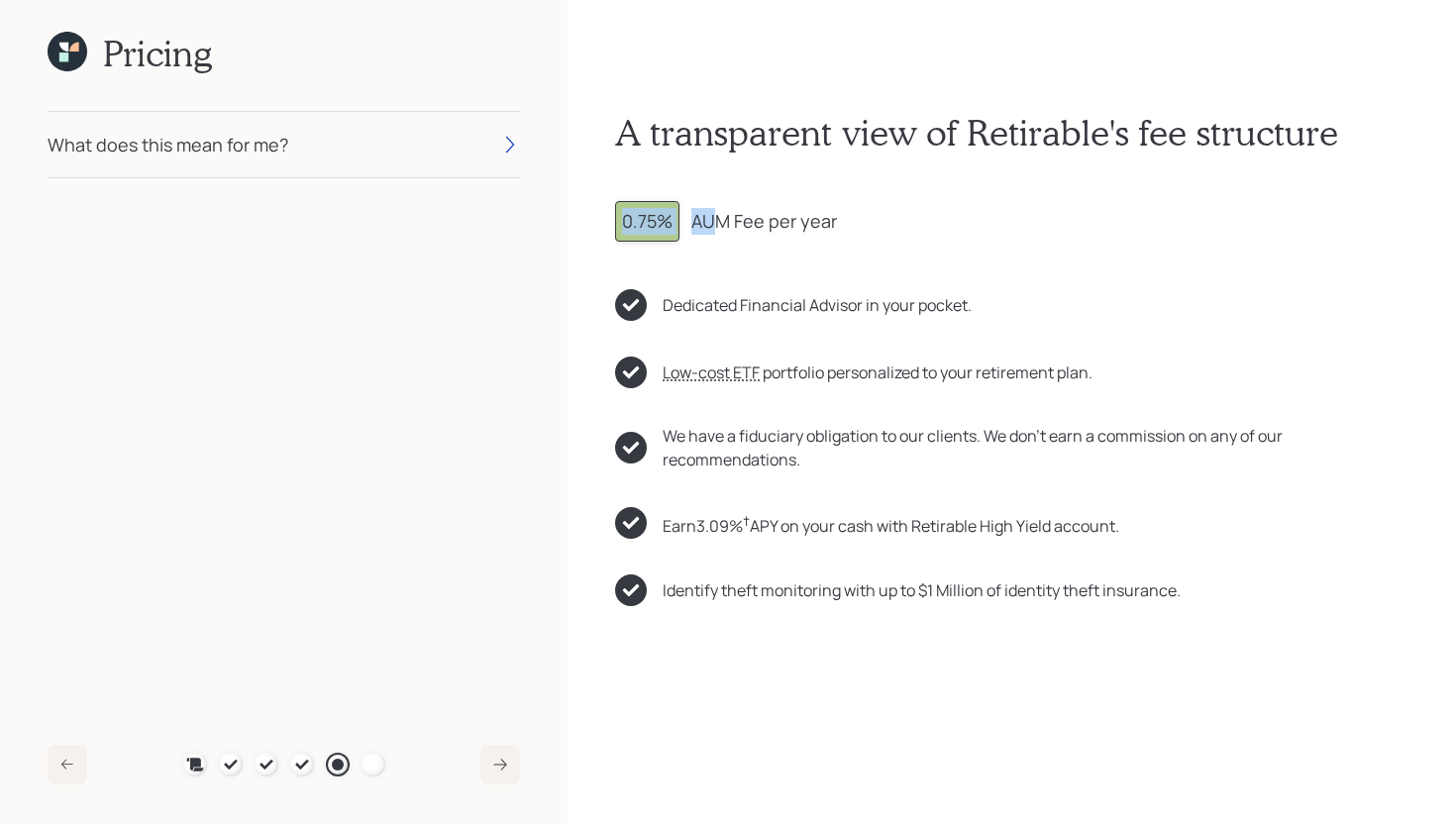 drag, startPoint x: 621, startPoint y: 225, endPoint x: 715, endPoint y: 225, distance: 94 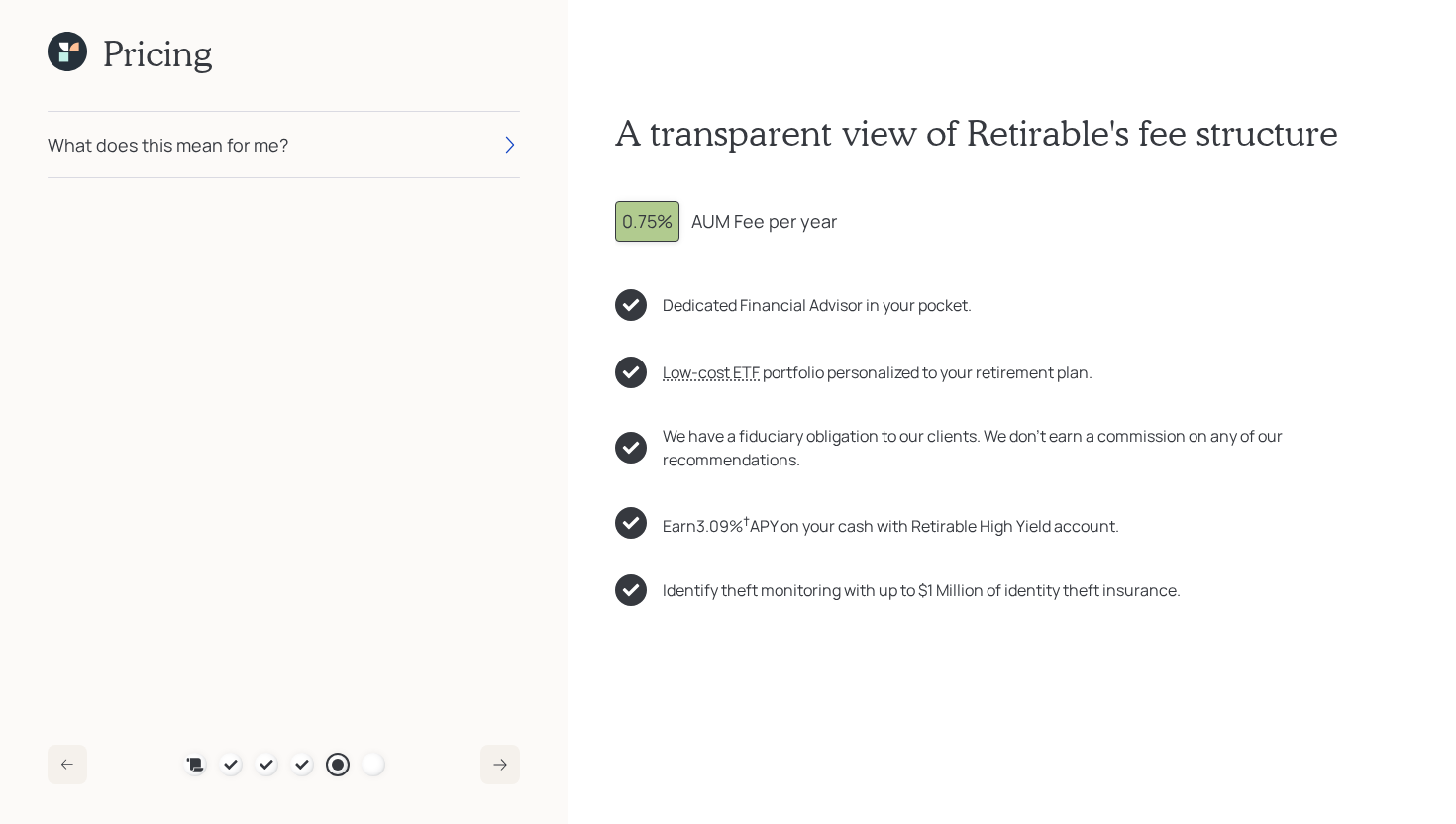 click on "0.75% AUM Fee per year" at bounding box center [1011, 221] 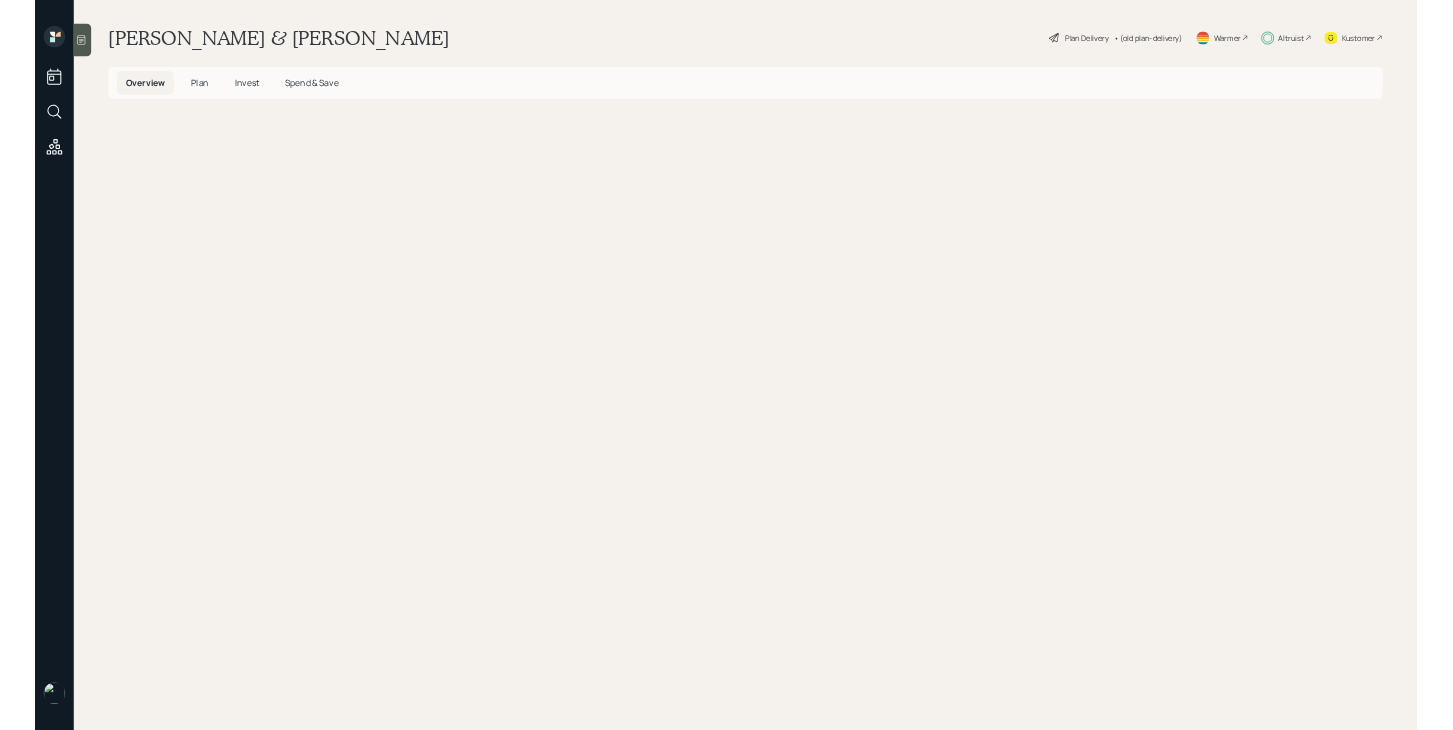 scroll, scrollTop: 0, scrollLeft: 0, axis: both 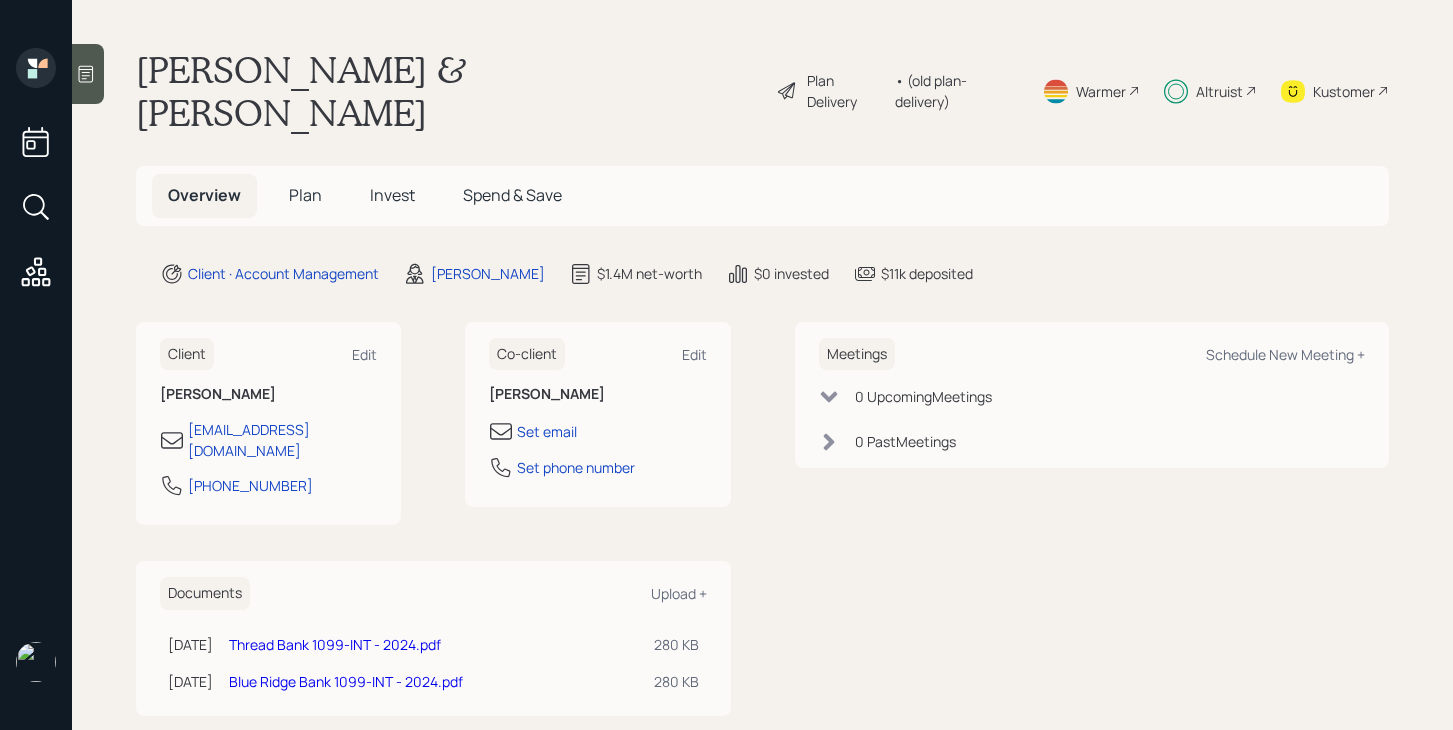 click on "• (old plan-delivery)" at bounding box center (956, 91) 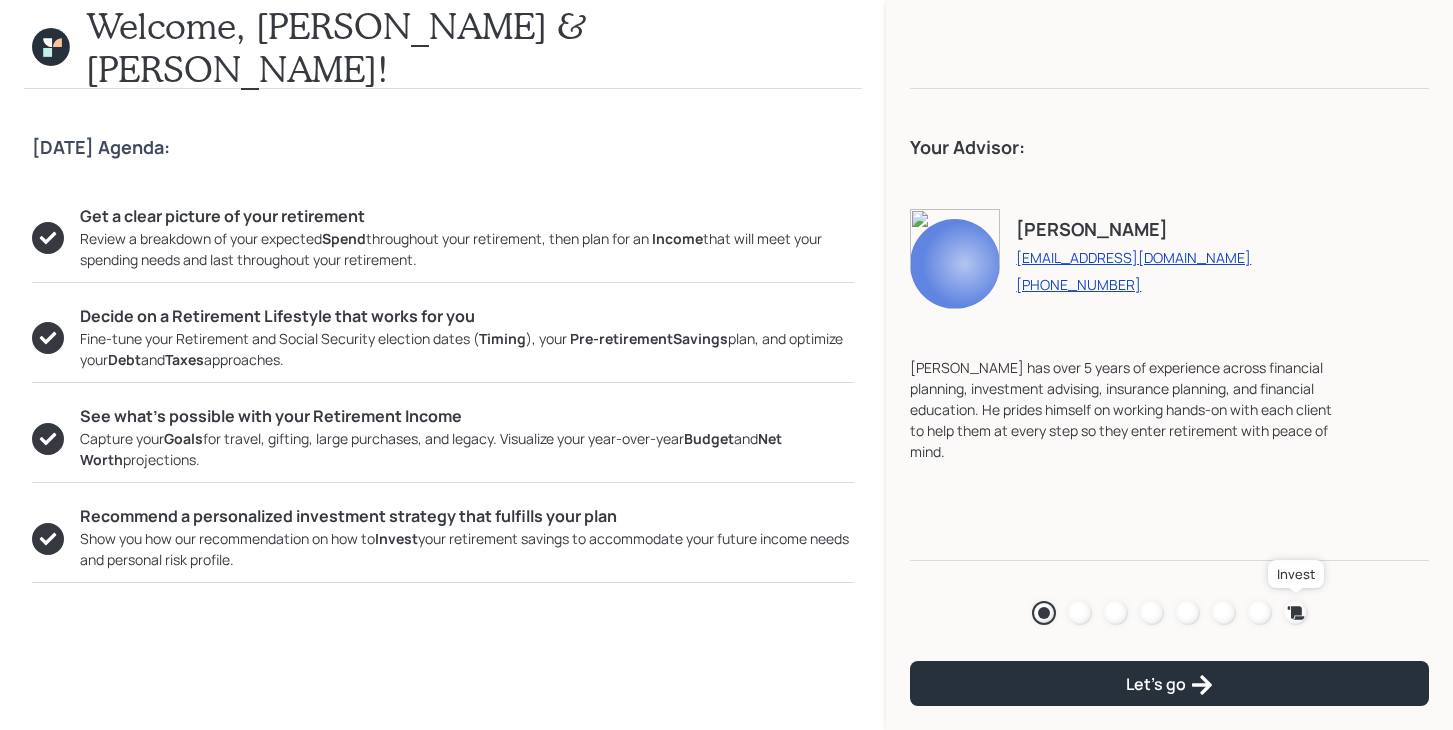 click 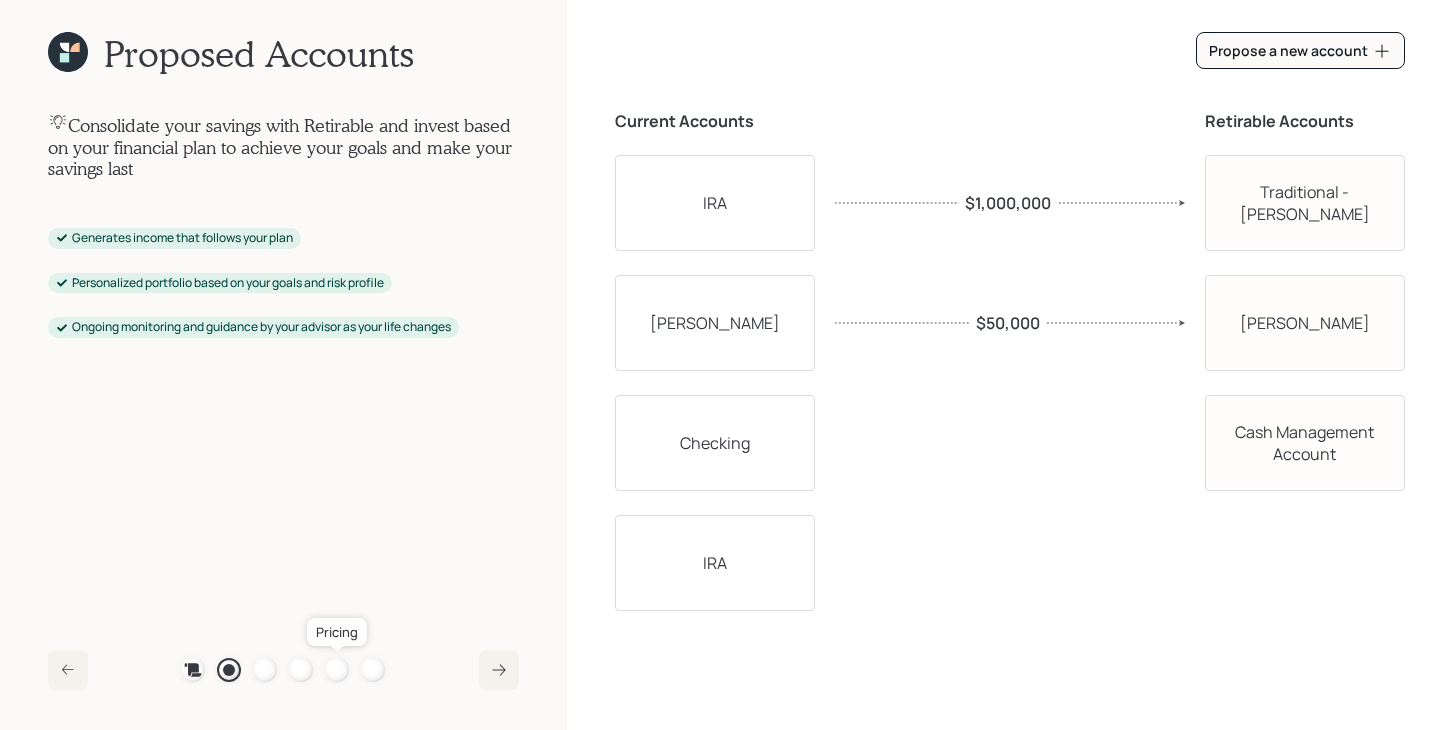 click at bounding box center (337, 670) 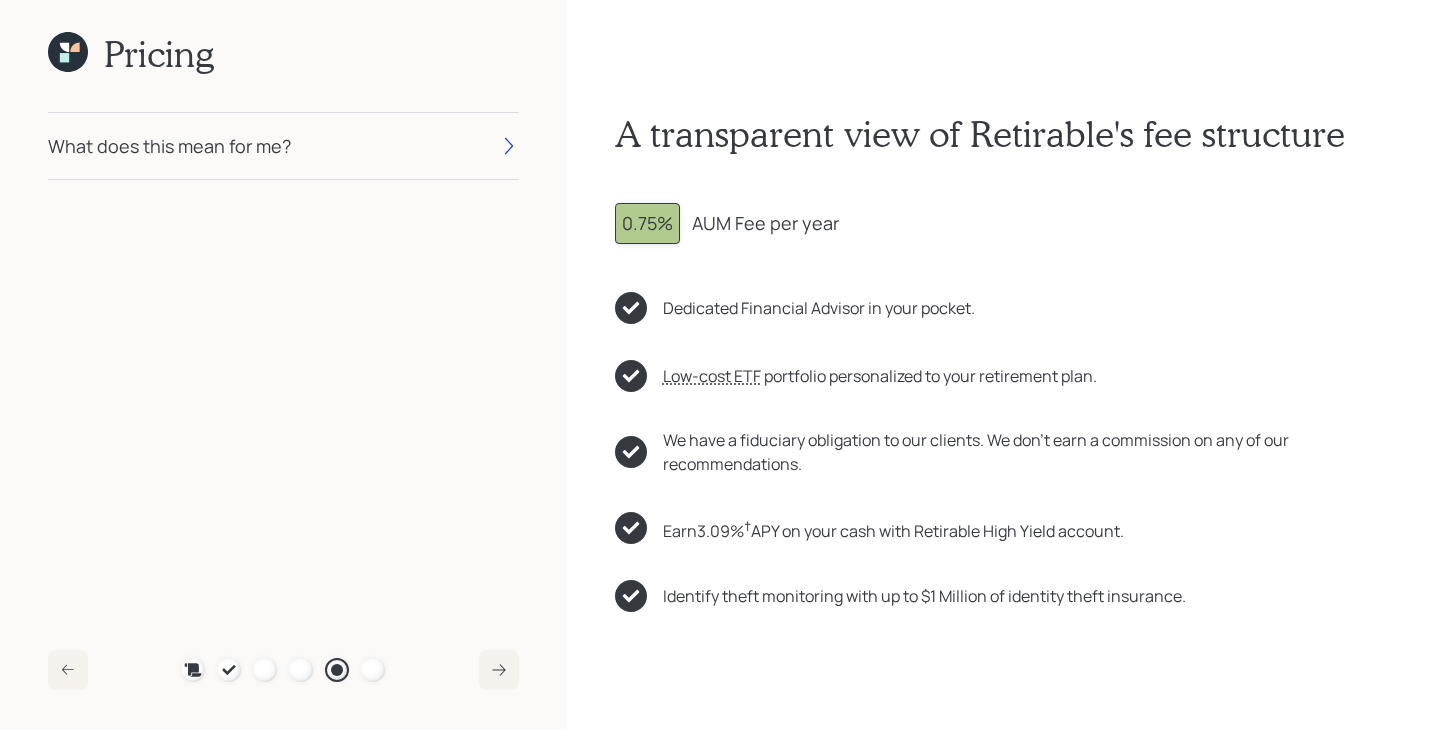 click on "What does this mean for me?" at bounding box center (283, 146) 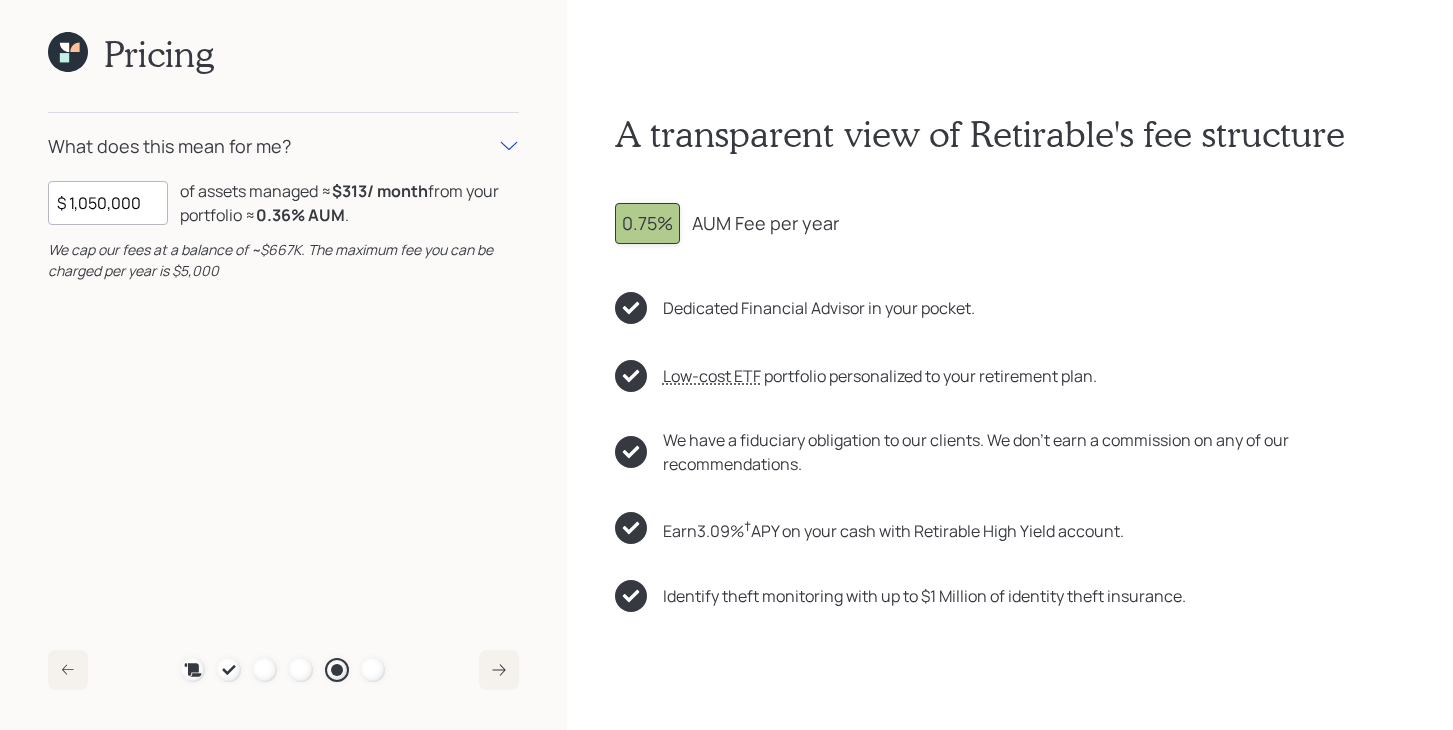 click on "$ 1,050,000" at bounding box center (108, 203) 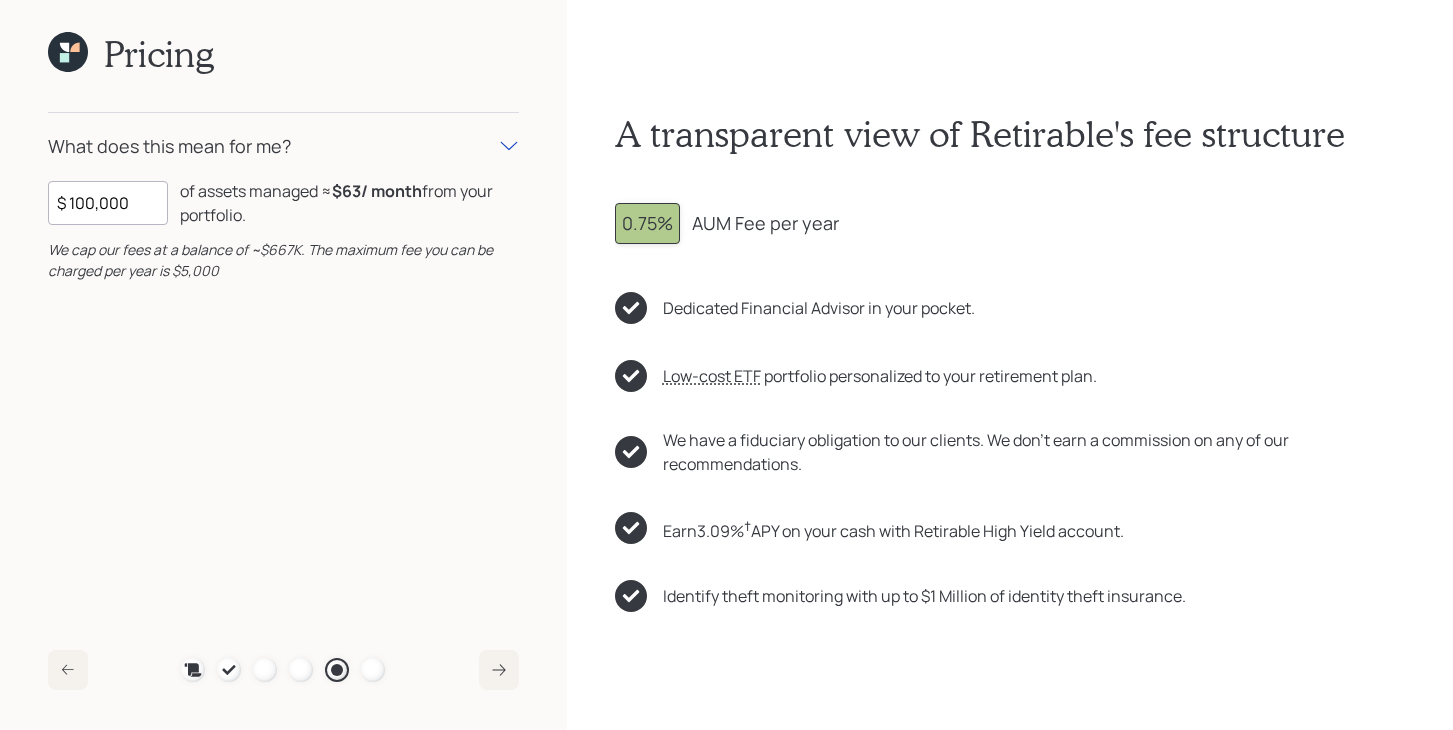 type on "$ 100,000" 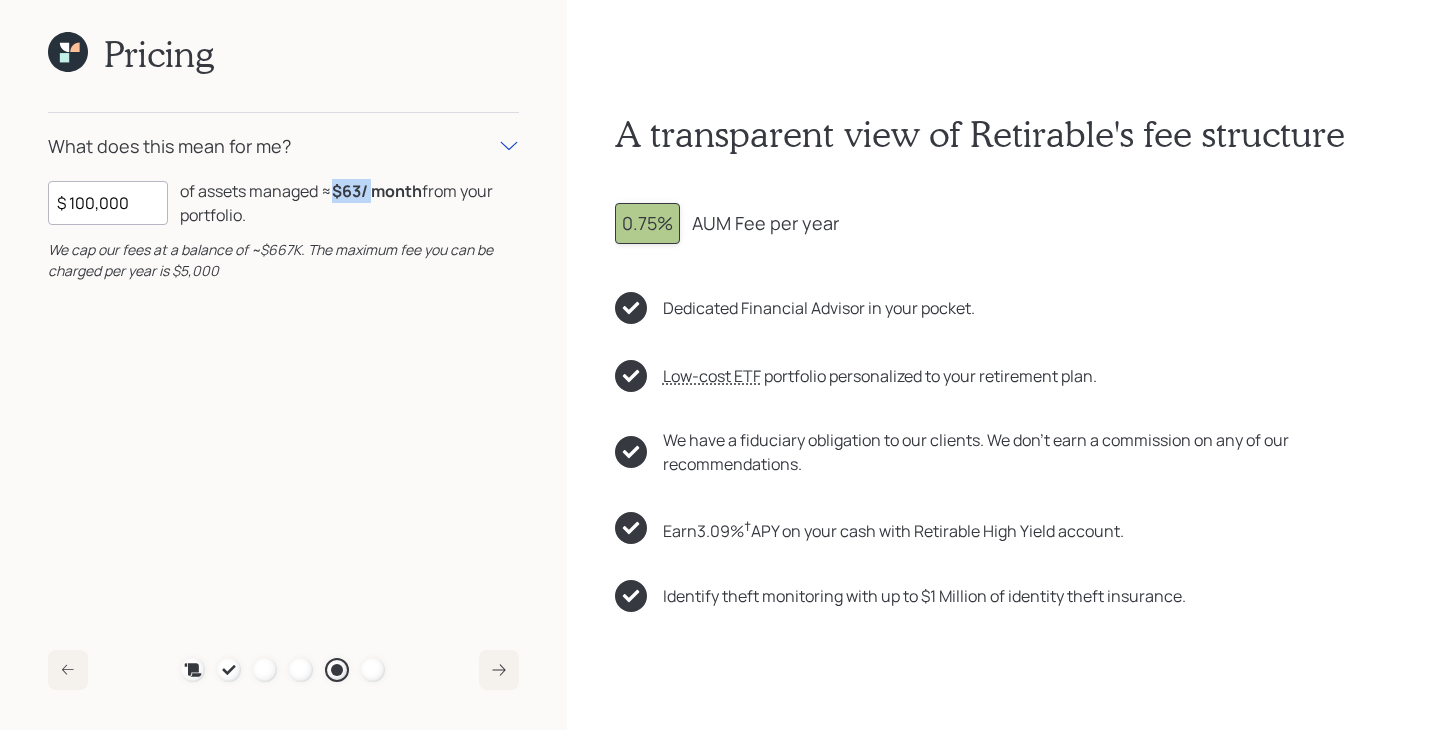 drag, startPoint x: 336, startPoint y: 193, endPoint x: 372, endPoint y: 188, distance: 36.345562 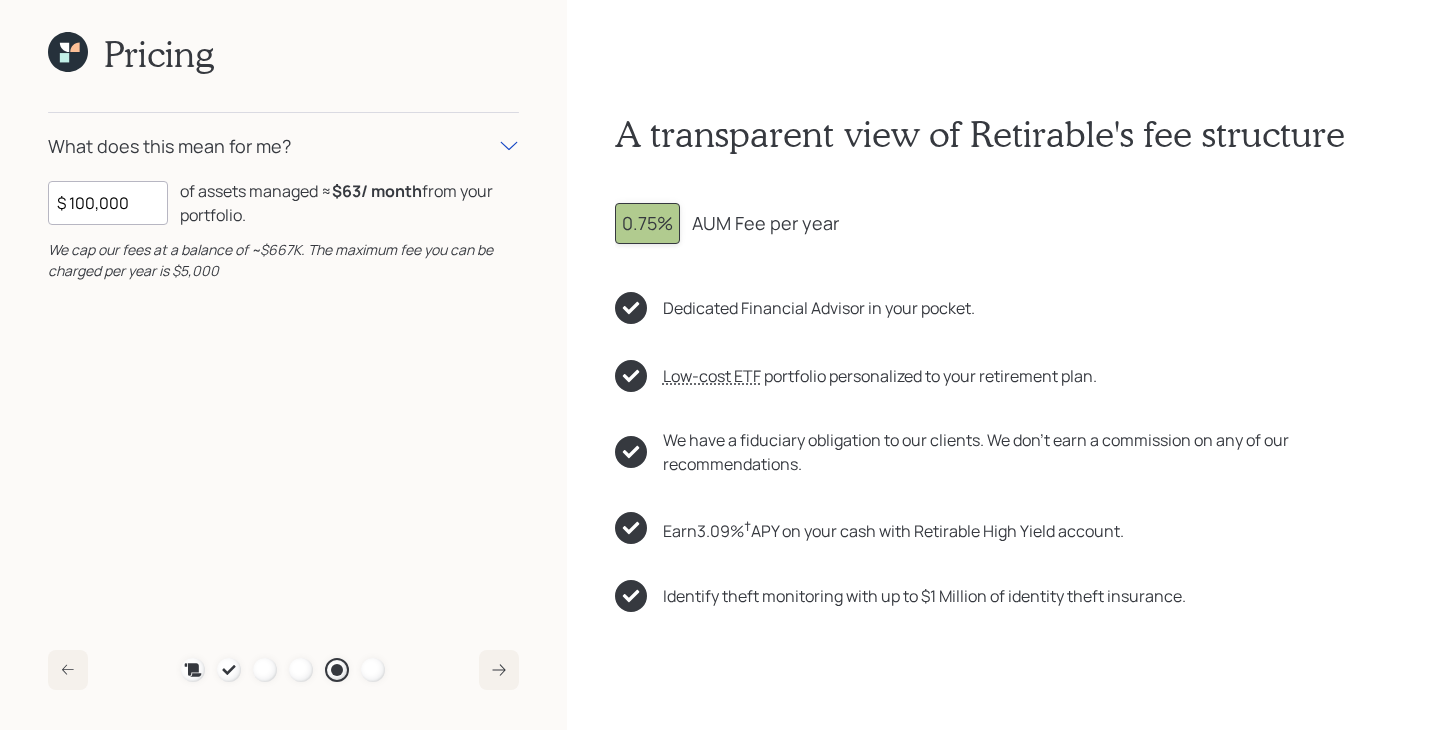 click on "$63  / month" at bounding box center [377, 191] 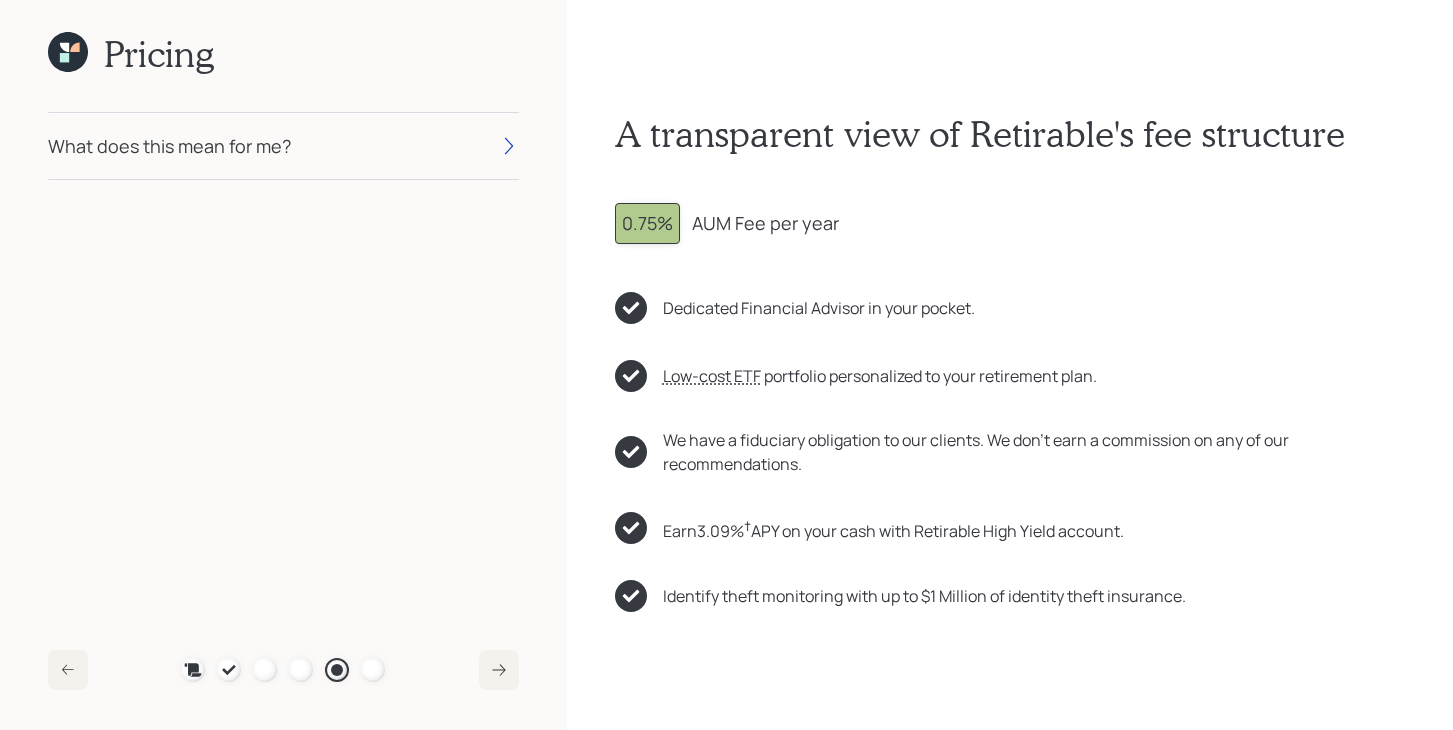 click on "What does this mean for me?" at bounding box center [283, 146] 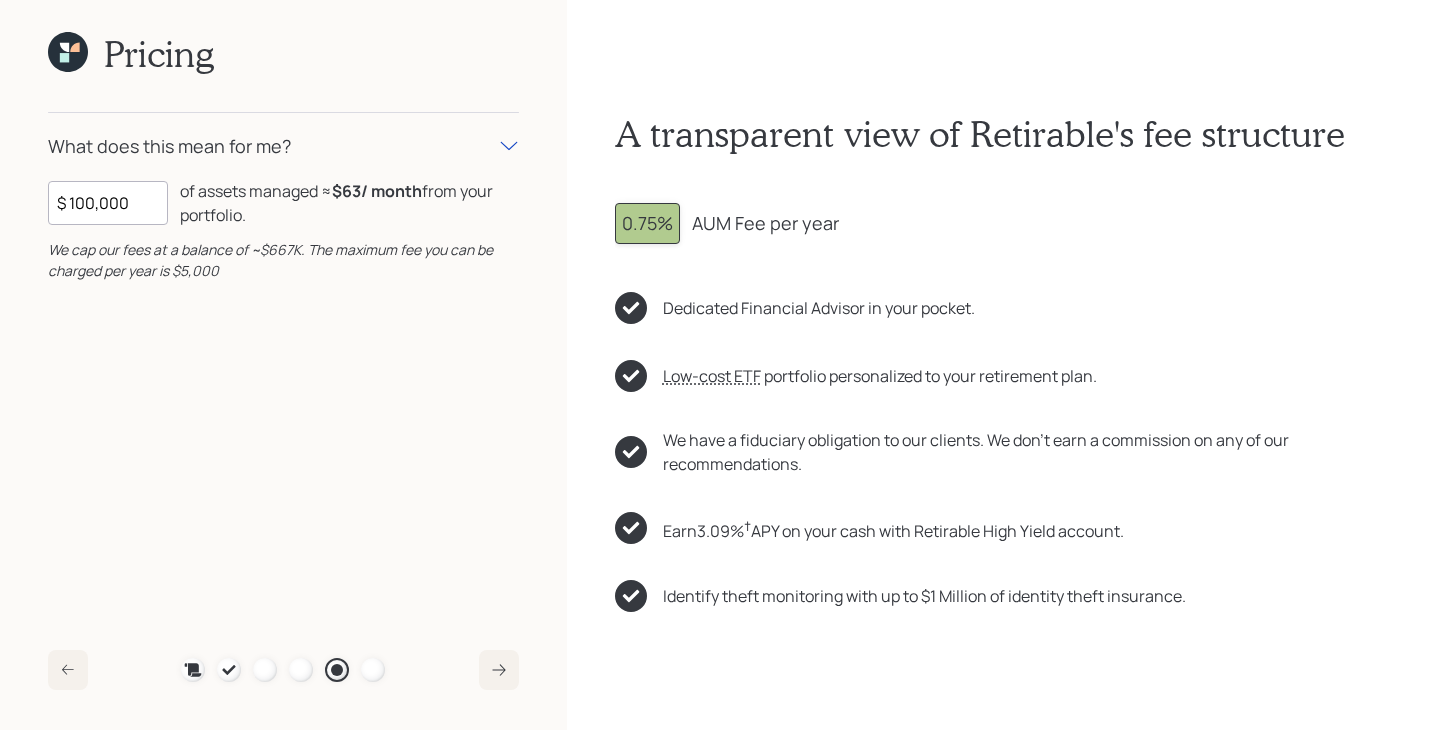 click on "$ 100,000" at bounding box center [108, 203] 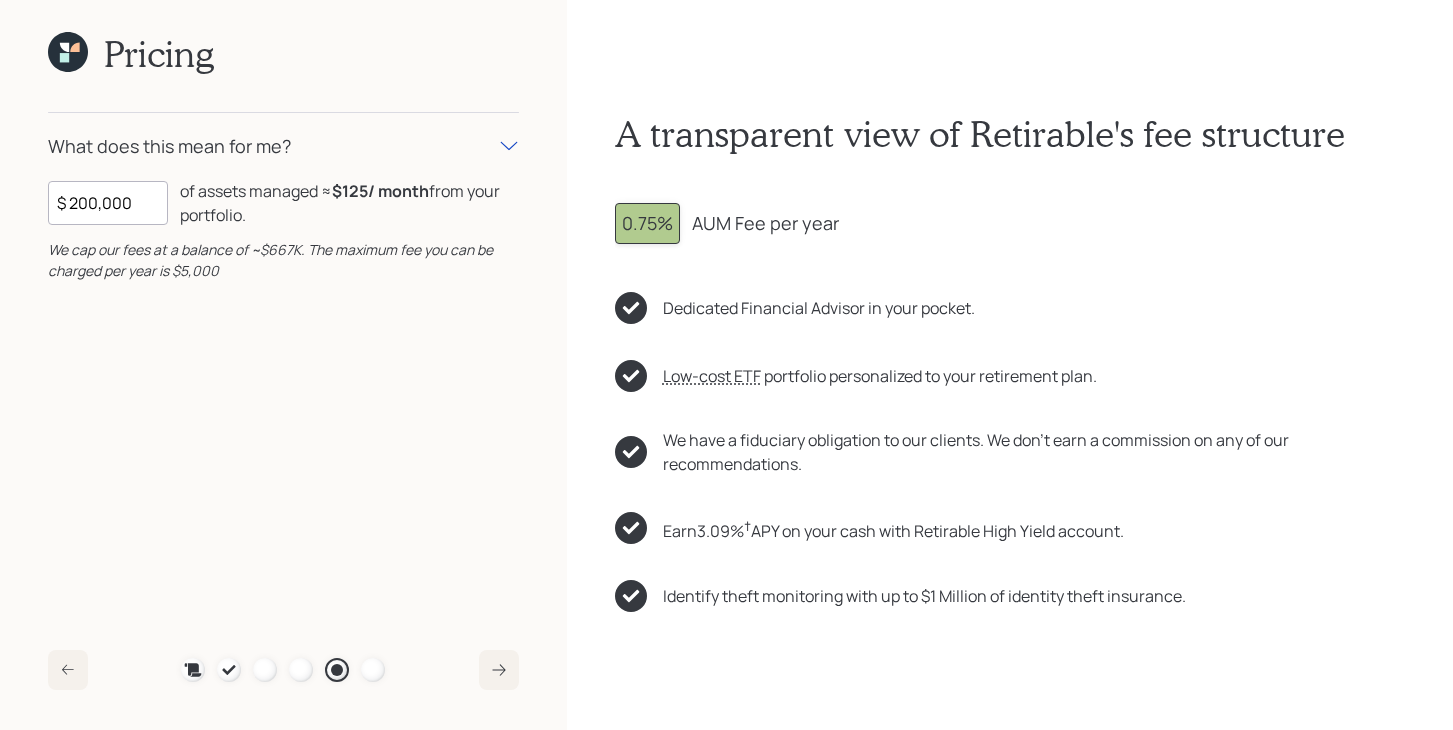type on "$ 200,000" 